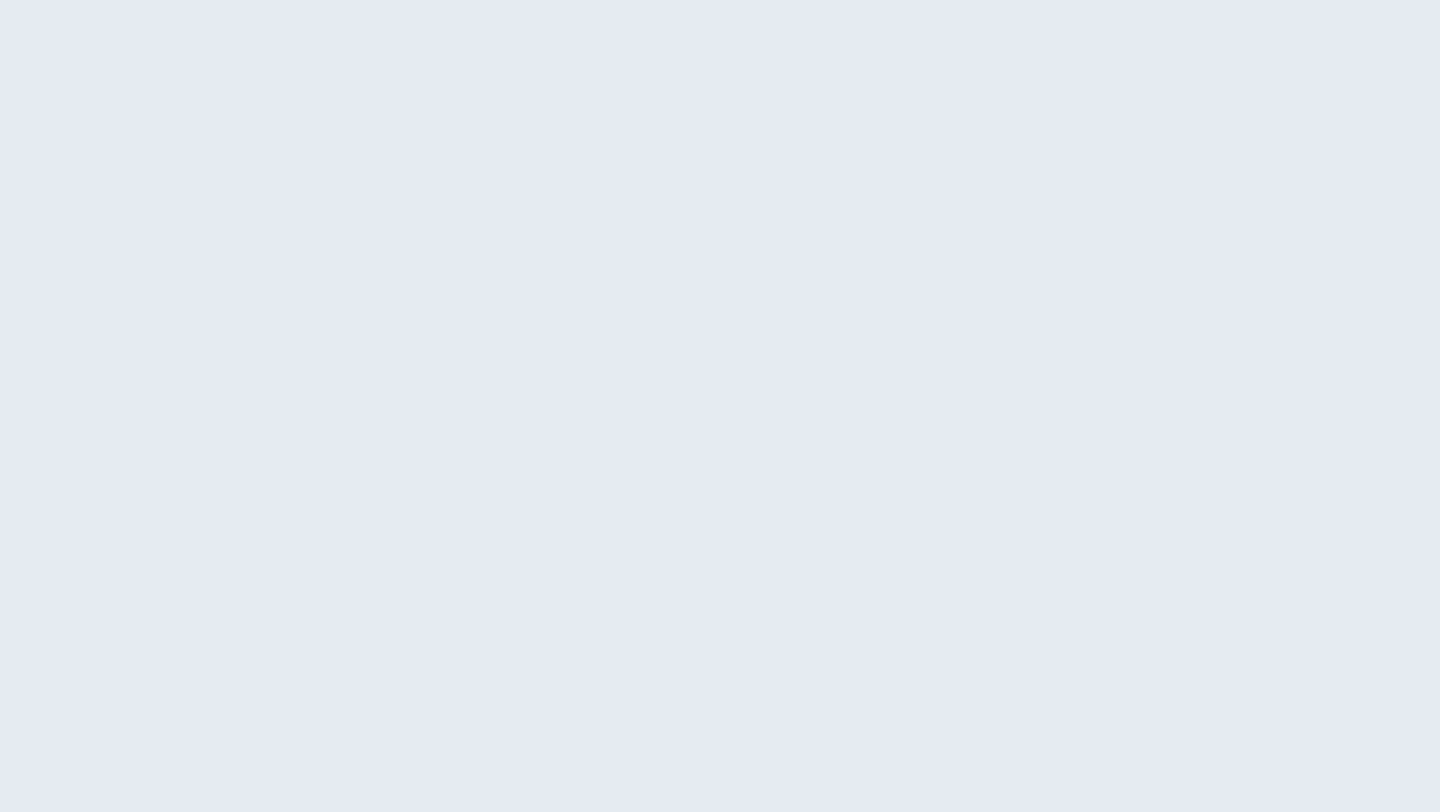 scroll, scrollTop: 0, scrollLeft: 0, axis: both 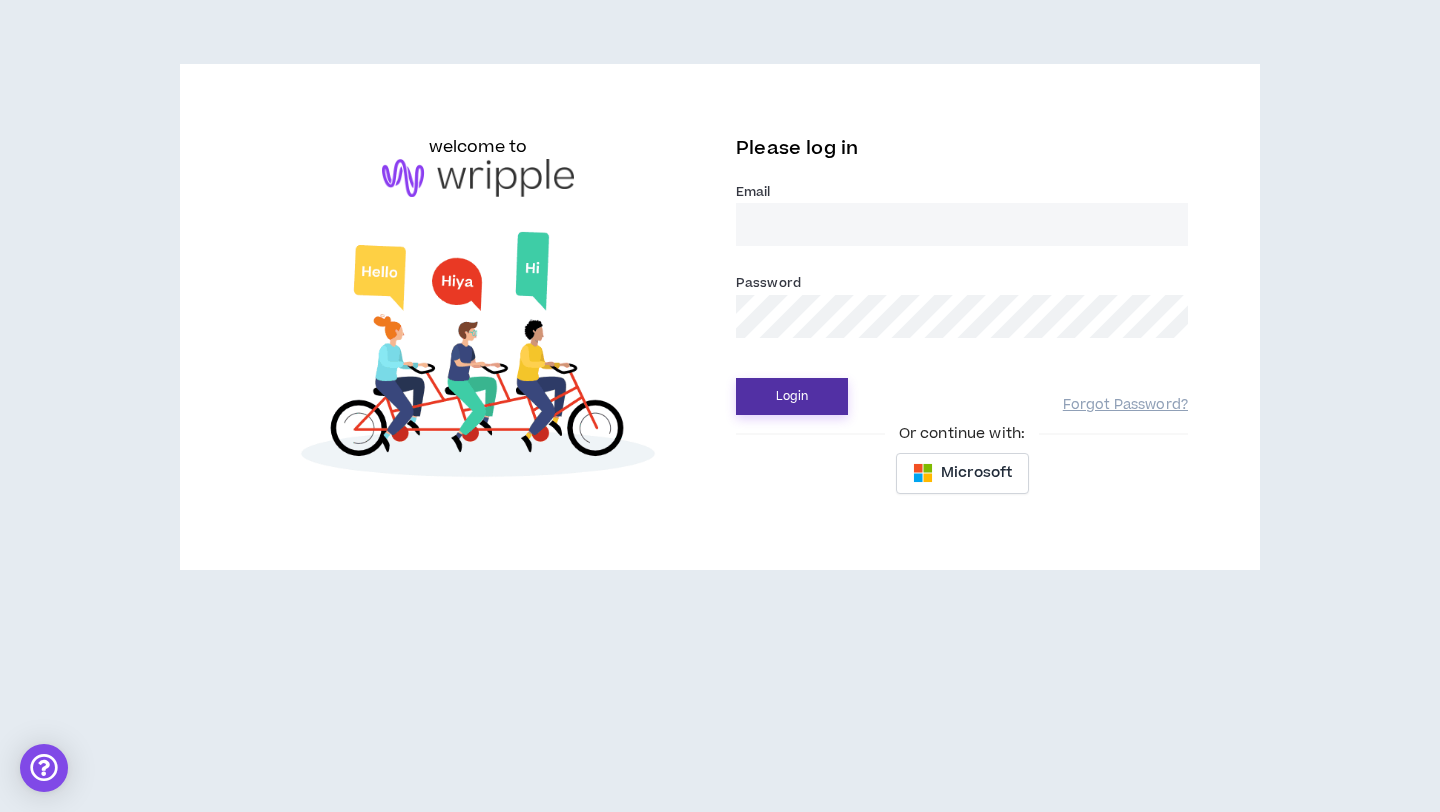 type on "[EMAIL]" 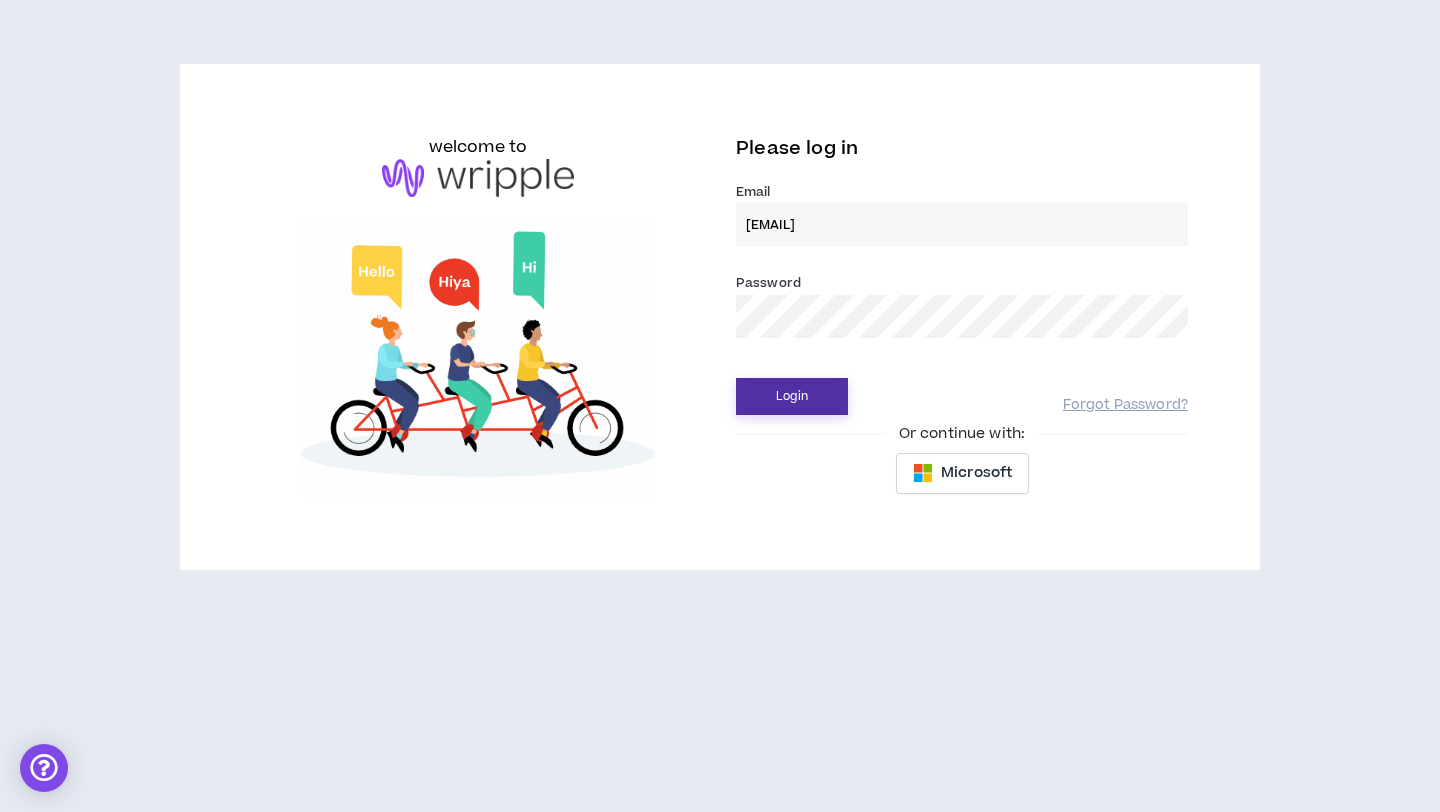 click on "Login" at bounding box center [792, 396] 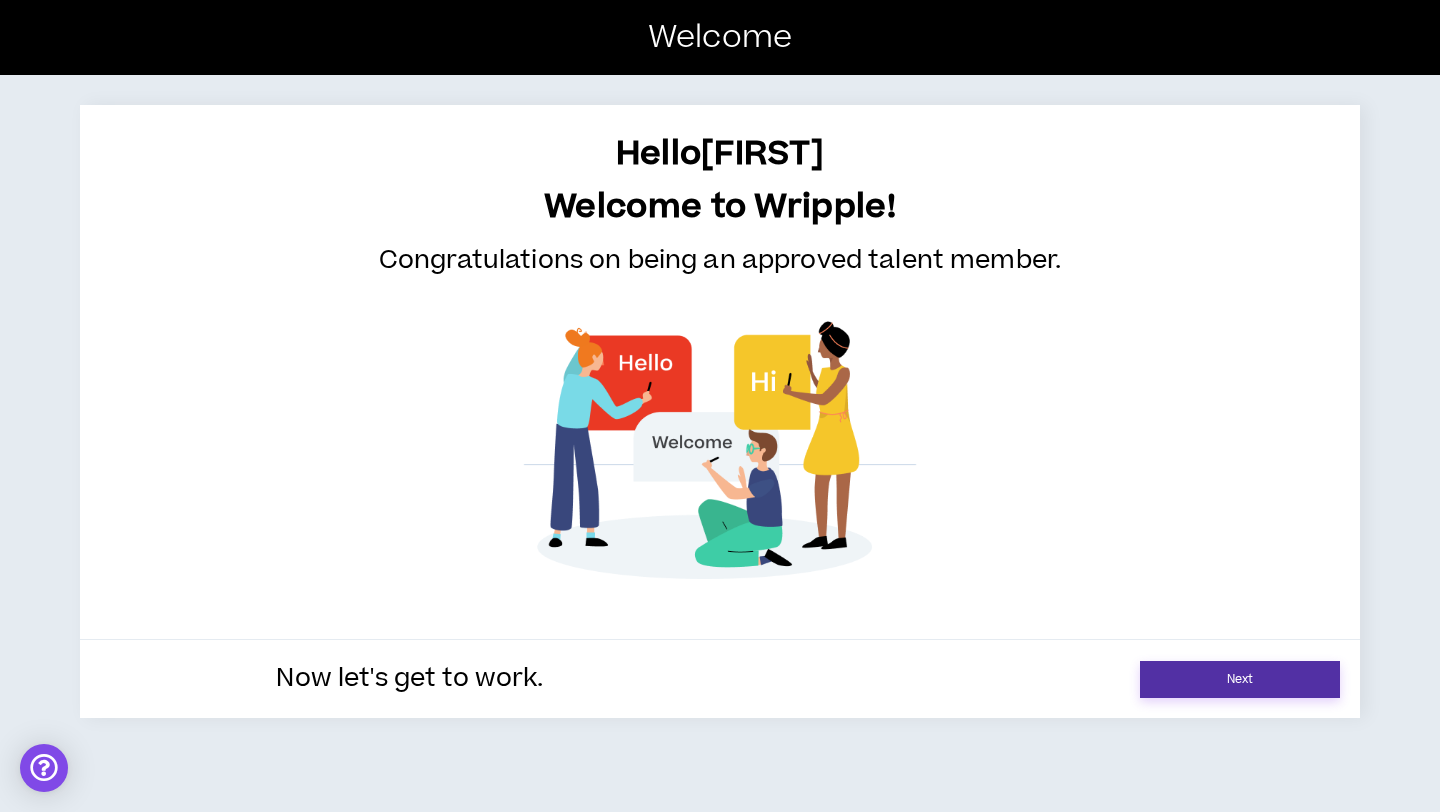 click on "Next" at bounding box center (1240, 679) 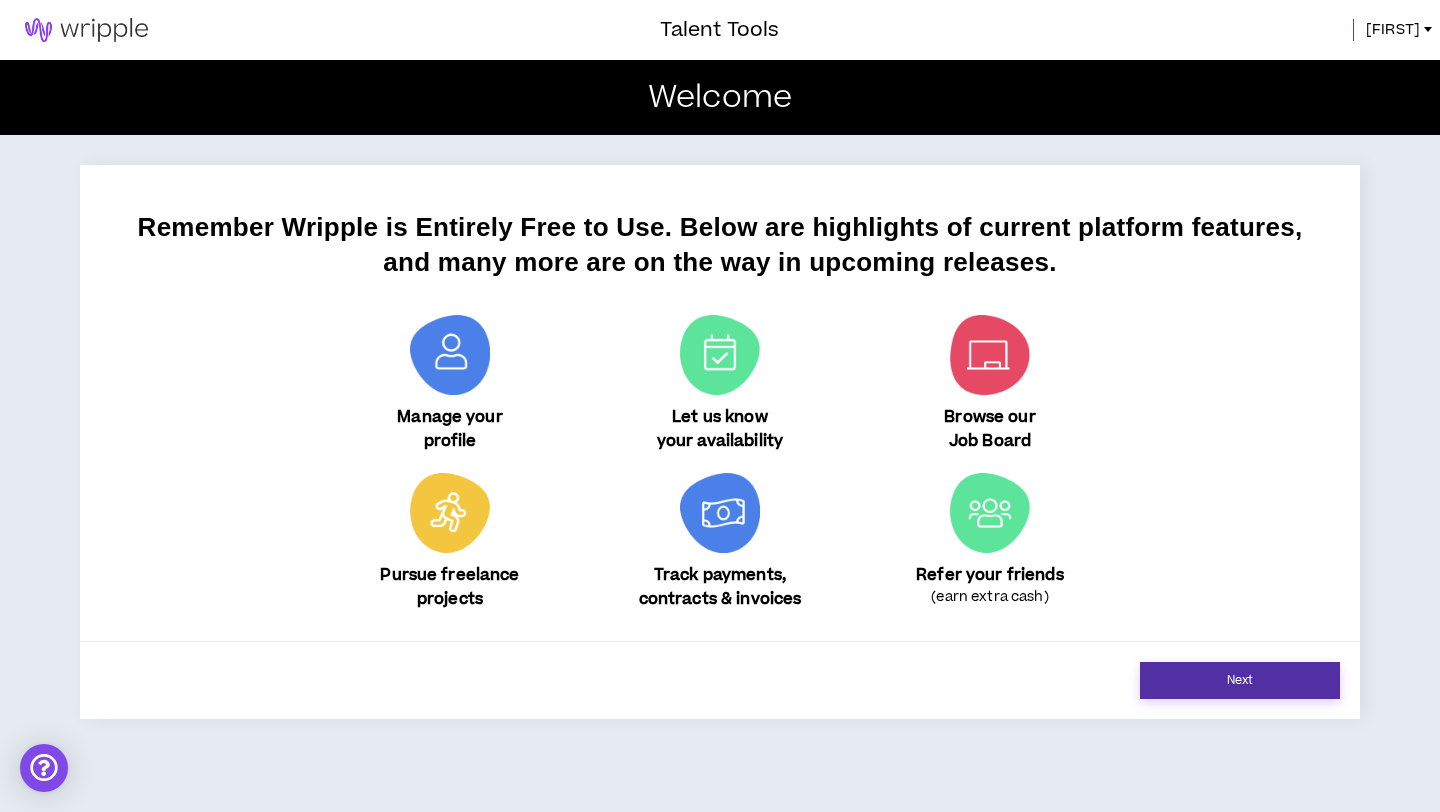 click on "Next" at bounding box center (1240, 680) 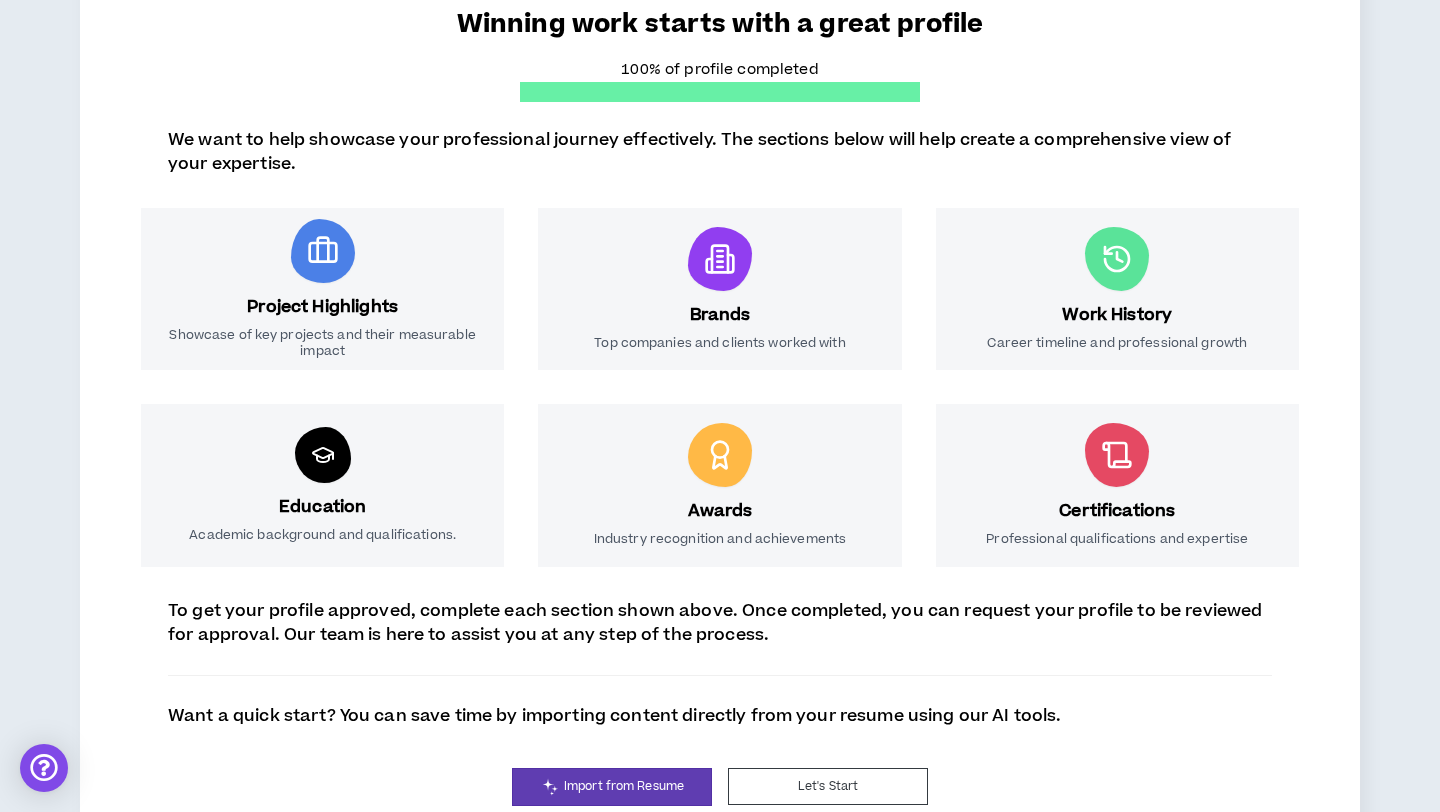 scroll, scrollTop: 260, scrollLeft: 0, axis: vertical 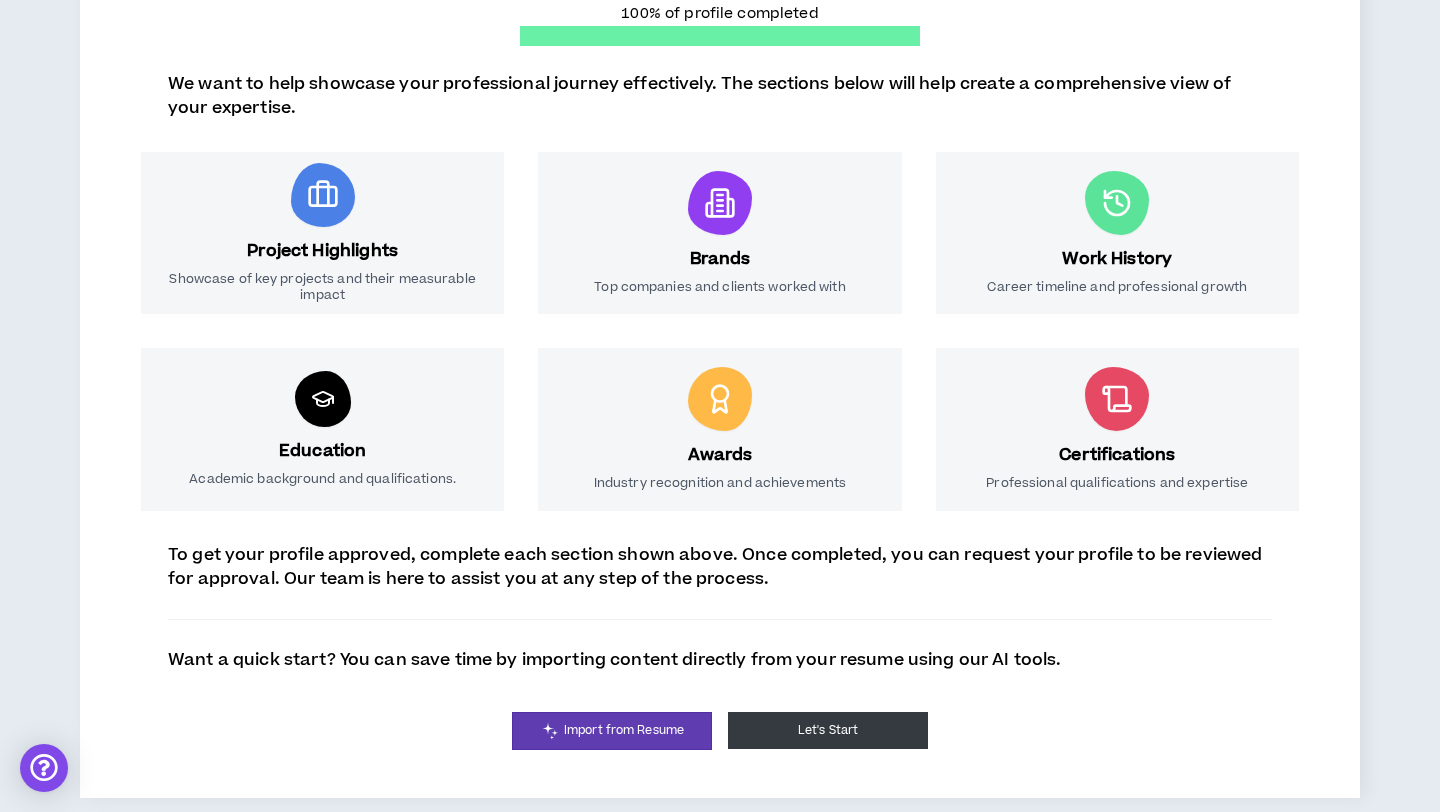 click on "Let's Start" at bounding box center [828, 730] 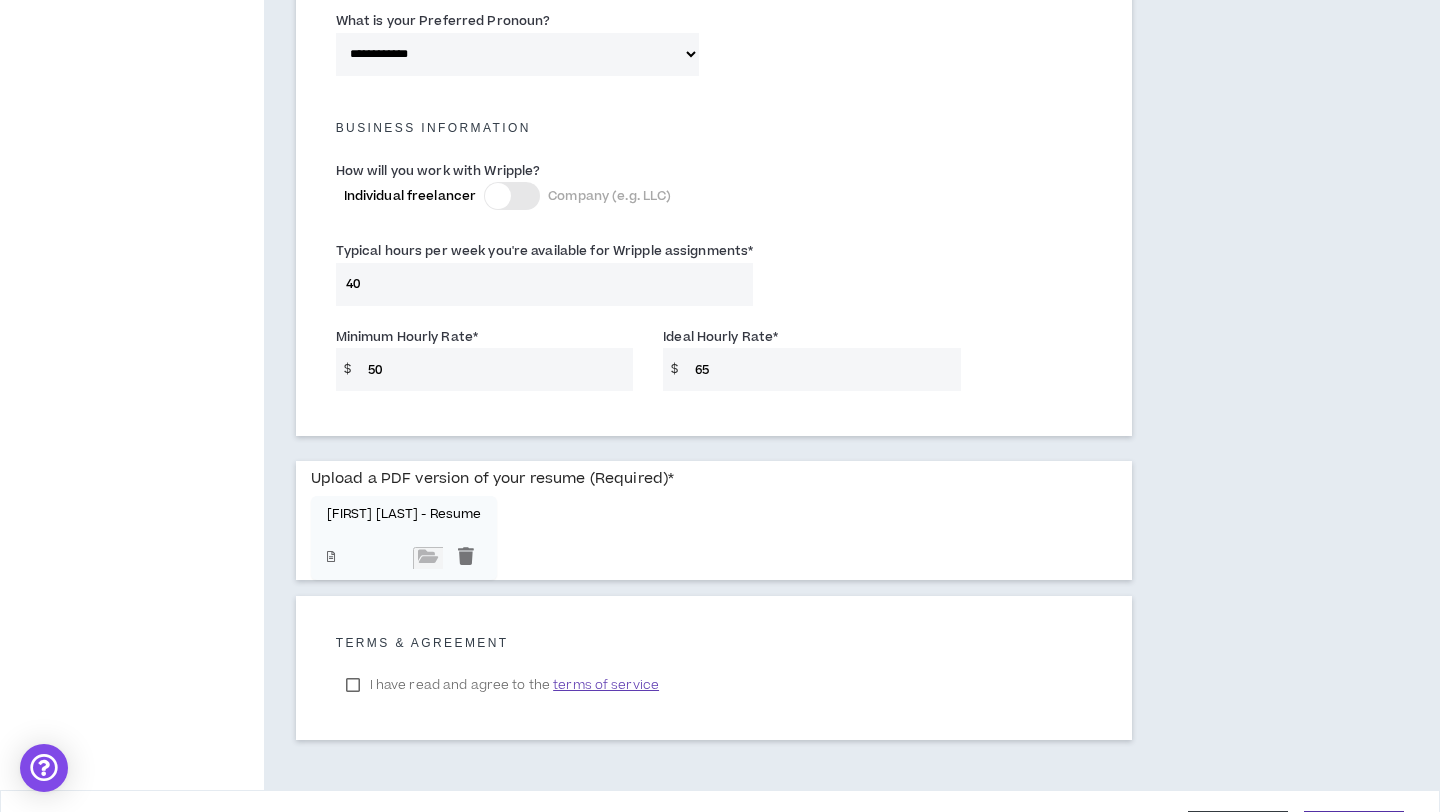 scroll, scrollTop: 1398, scrollLeft: 0, axis: vertical 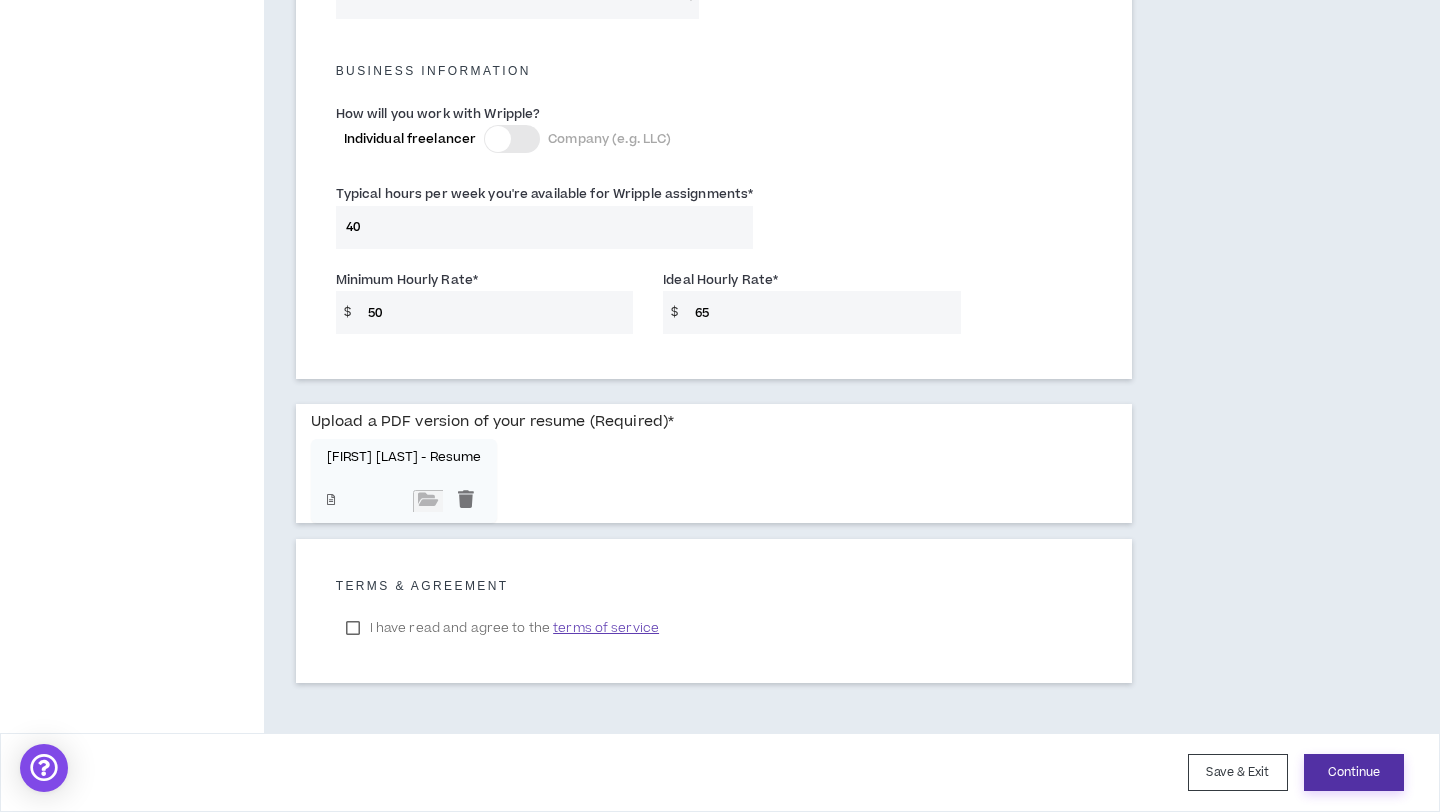 click on "Continue" at bounding box center (1354, 772) 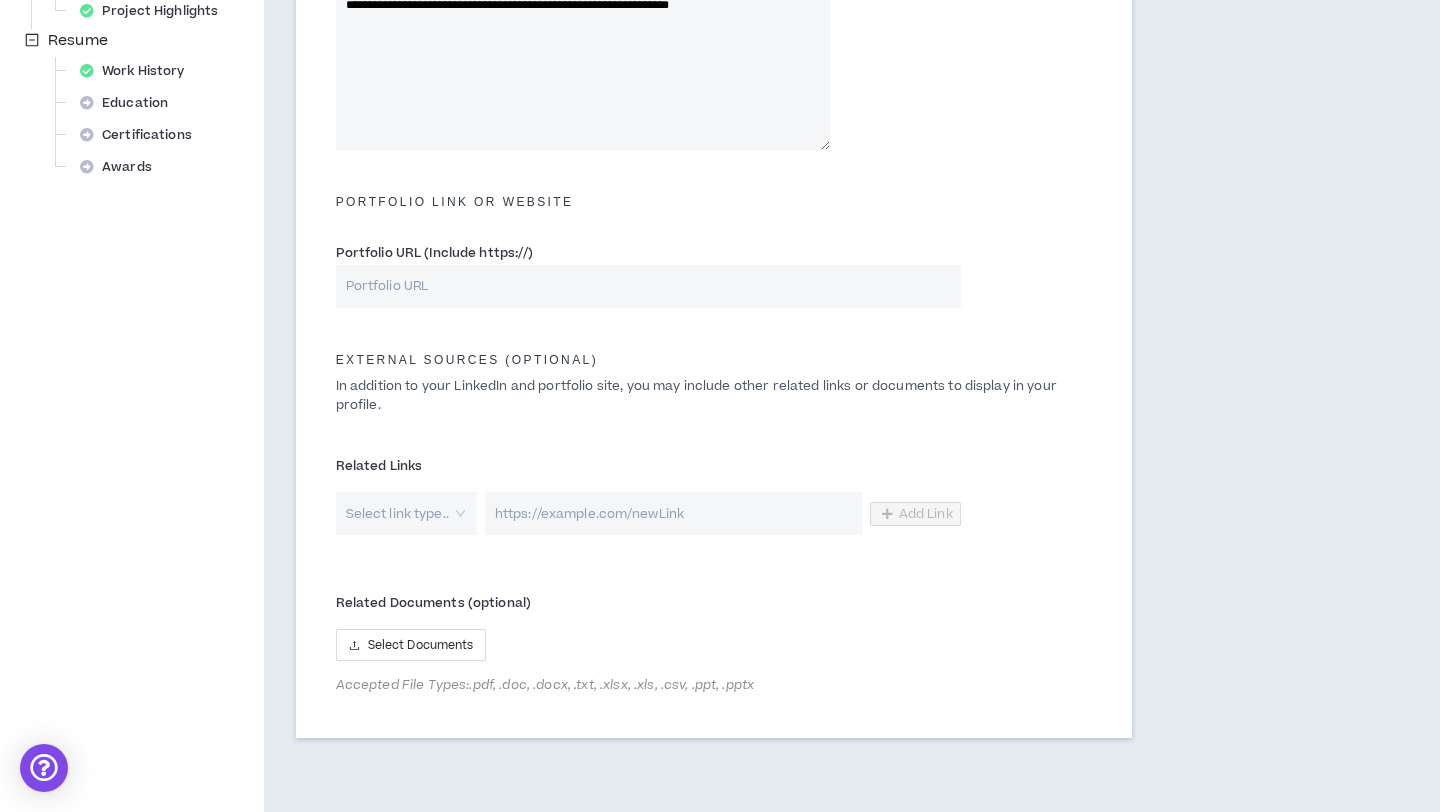 scroll, scrollTop: 407, scrollLeft: 0, axis: vertical 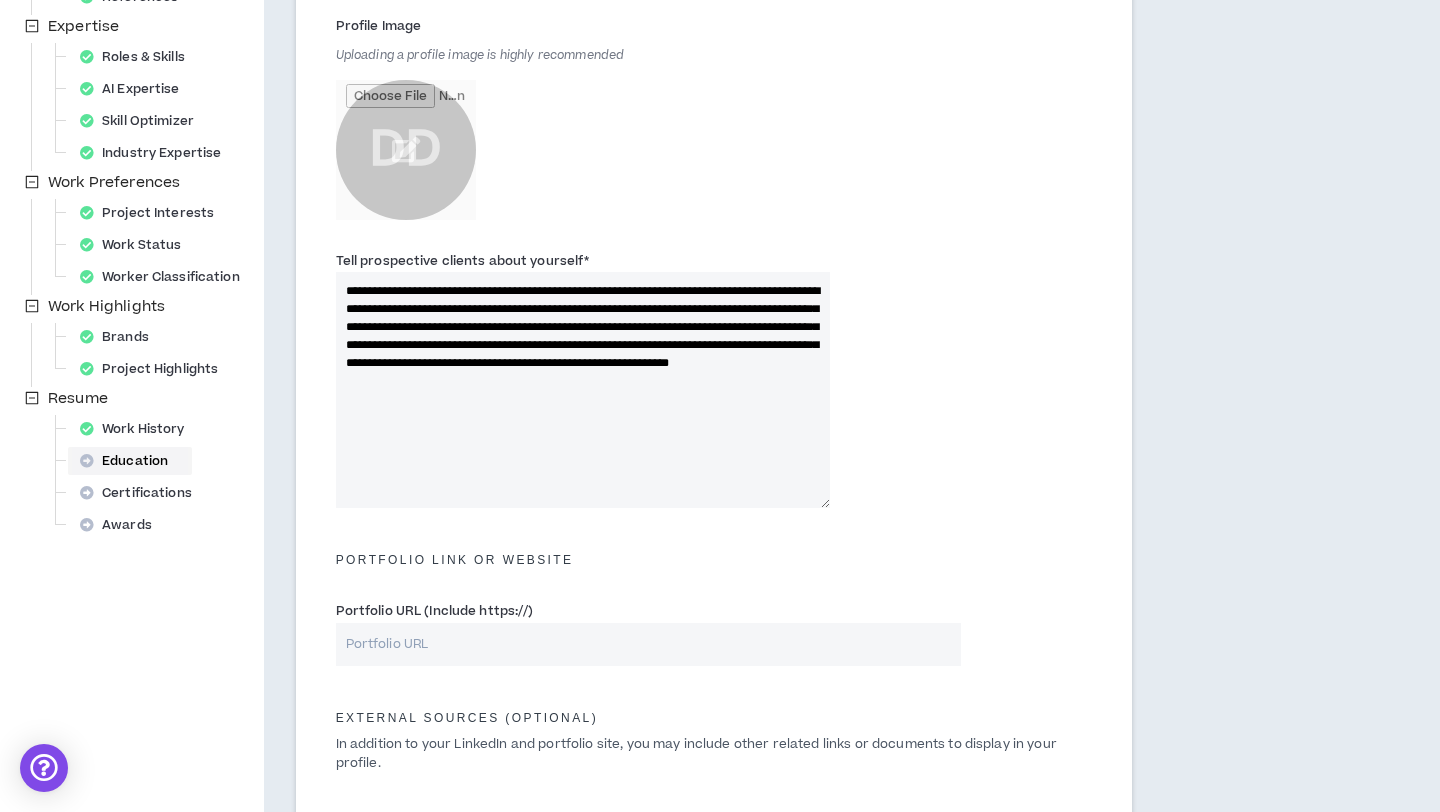 click on "Education" at bounding box center [130, 461] 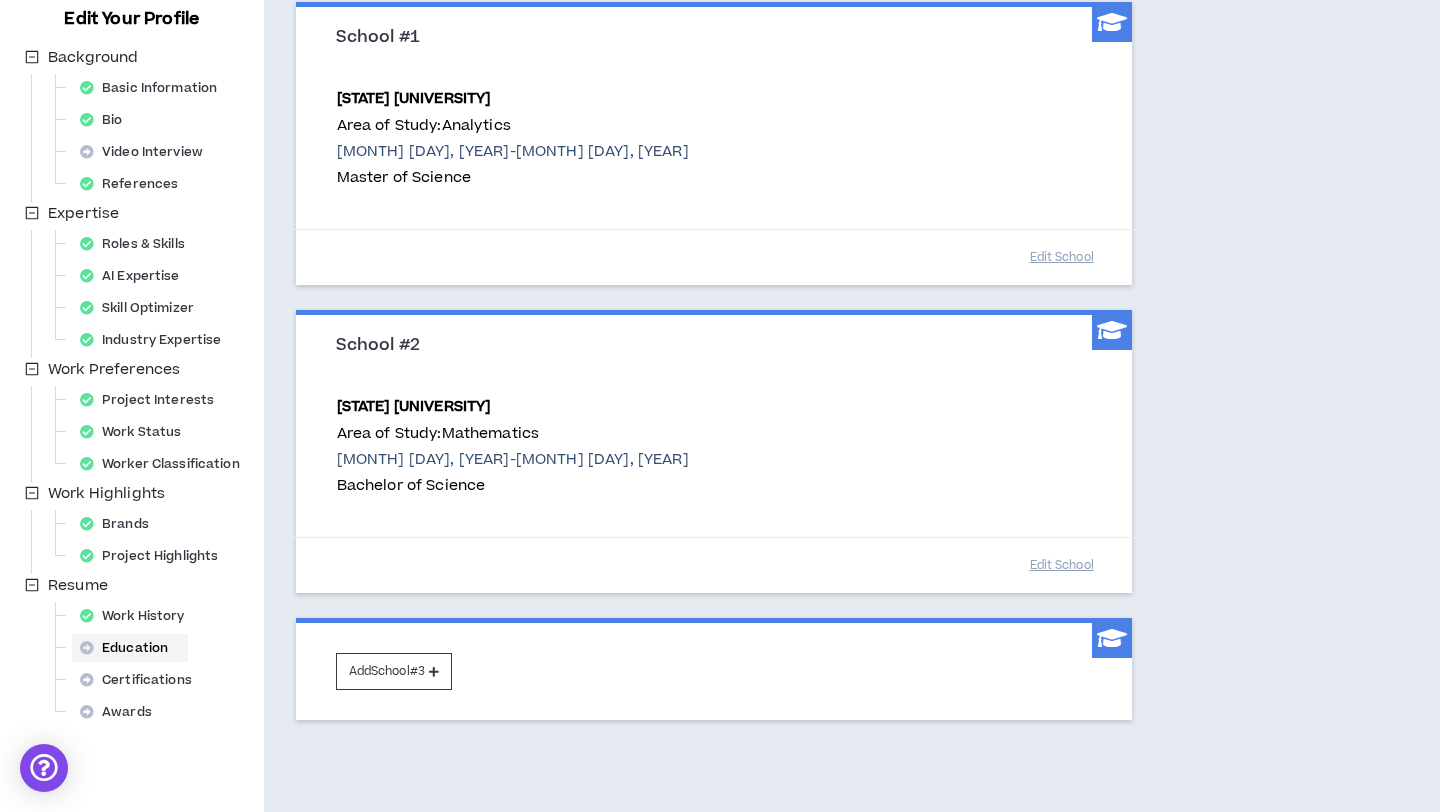 scroll, scrollTop: 306, scrollLeft: 0, axis: vertical 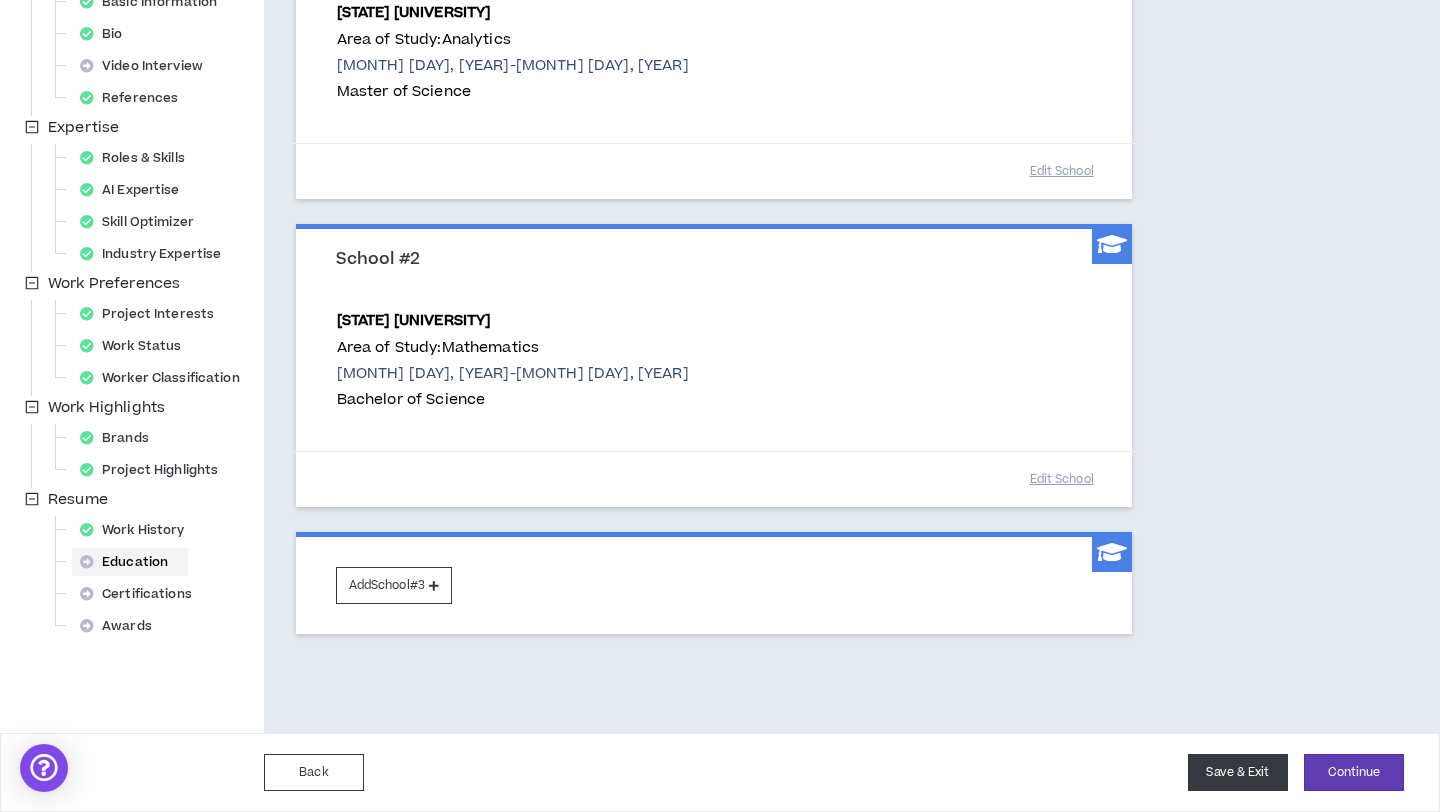 click on "Save & Exit" at bounding box center (1238, 772) 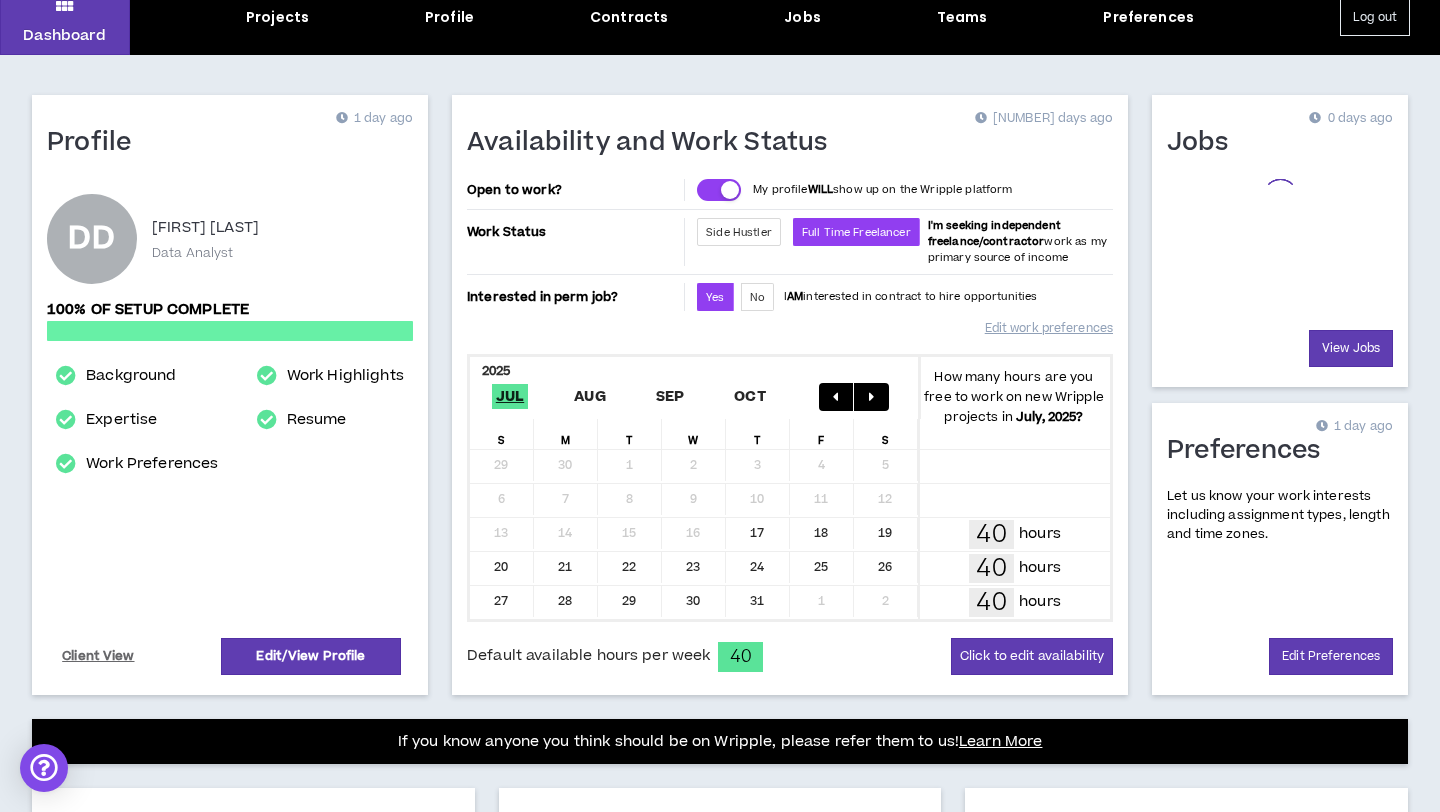 scroll, scrollTop: 0, scrollLeft: 0, axis: both 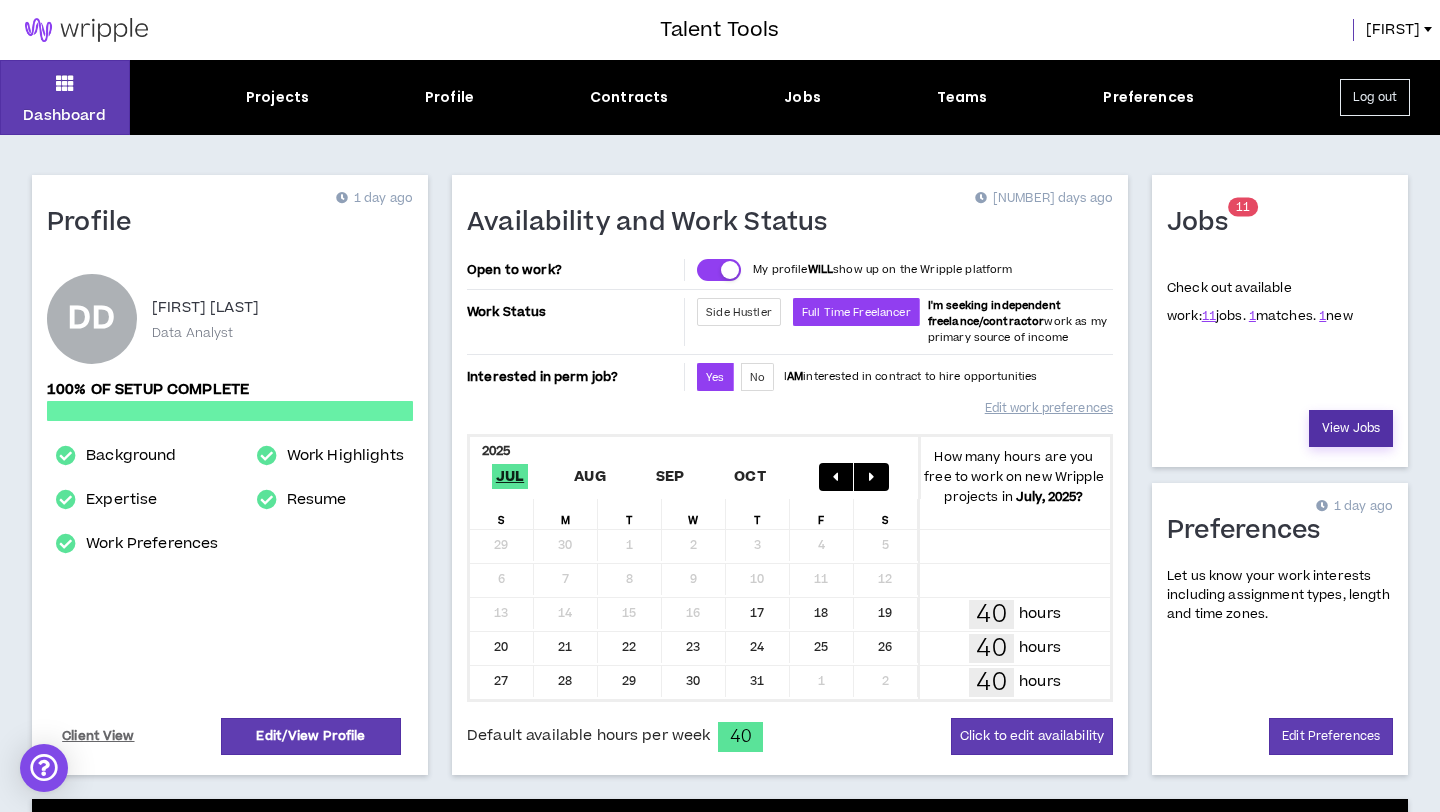 click on "View Jobs" at bounding box center (1351, 428) 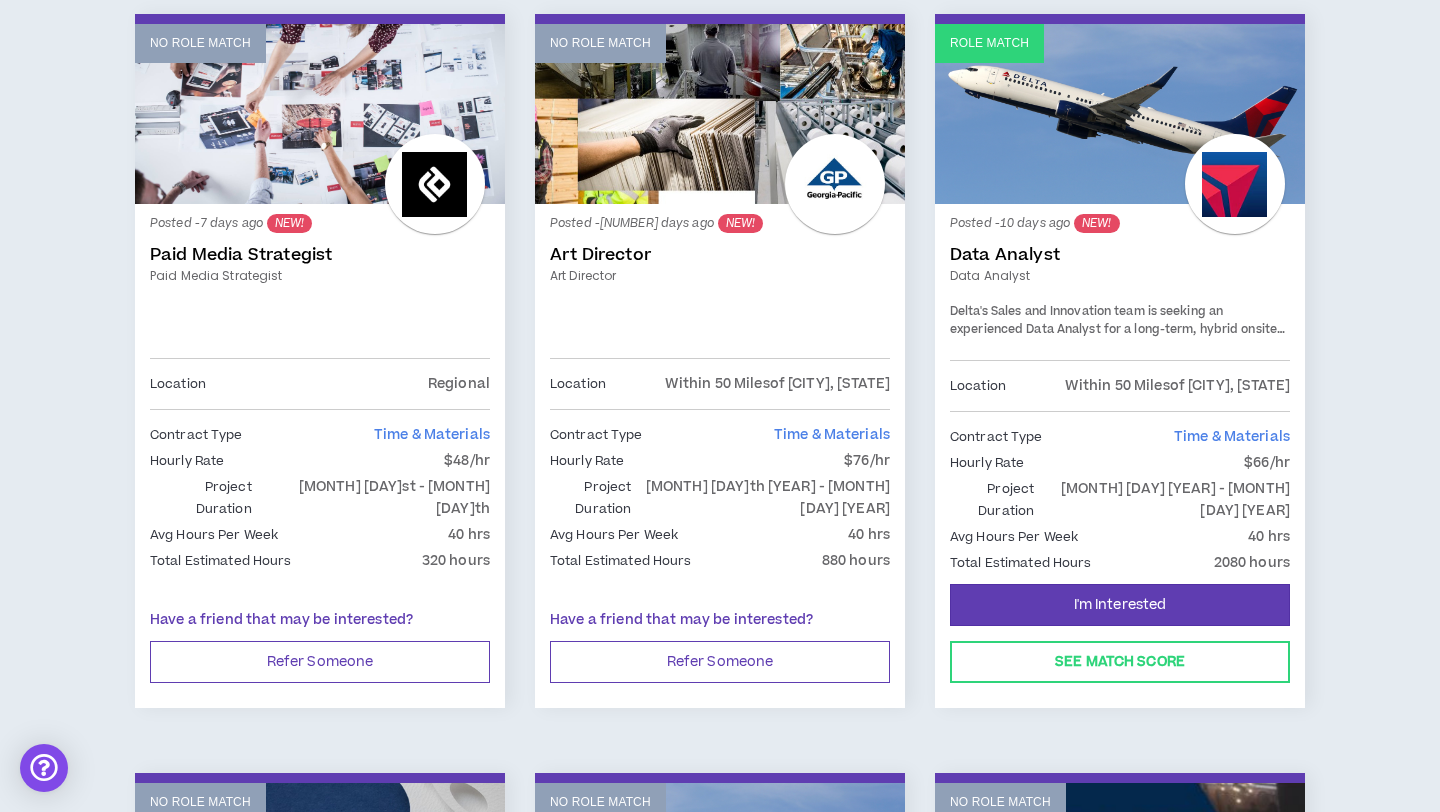 scroll, scrollTop: 348, scrollLeft: 0, axis: vertical 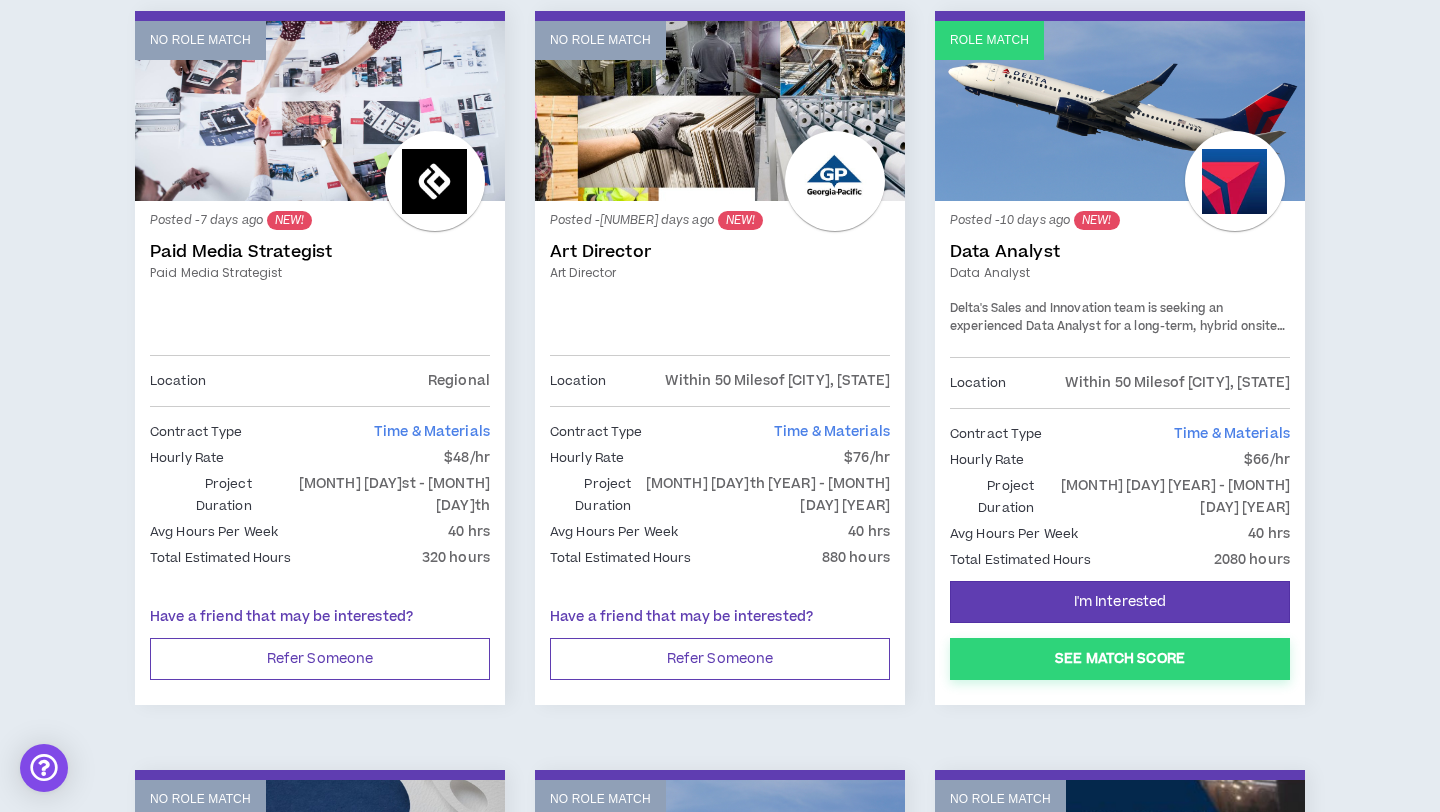 click on "See Match Score" at bounding box center (1120, 659) 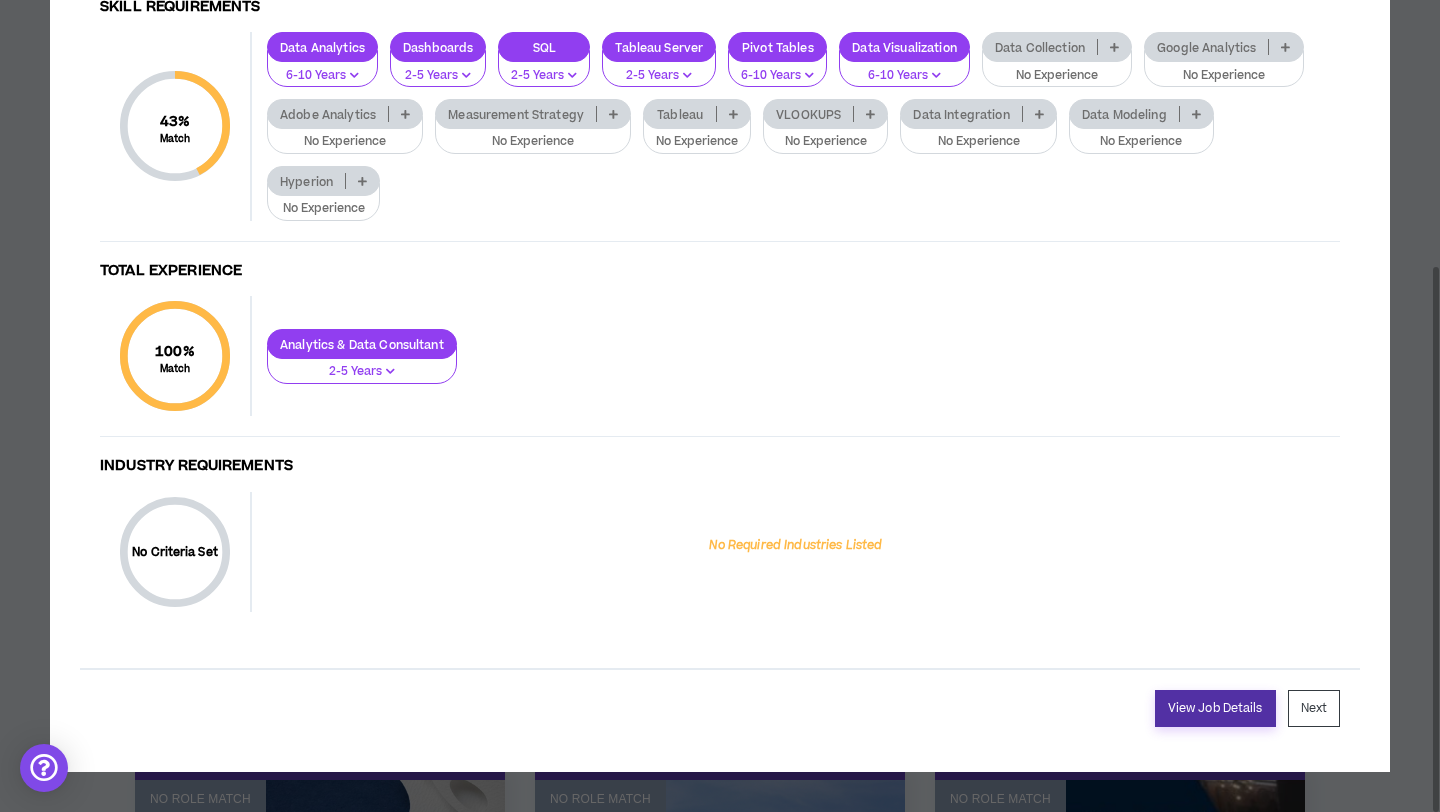 click on "View Job Details" at bounding box center (1215, 708) 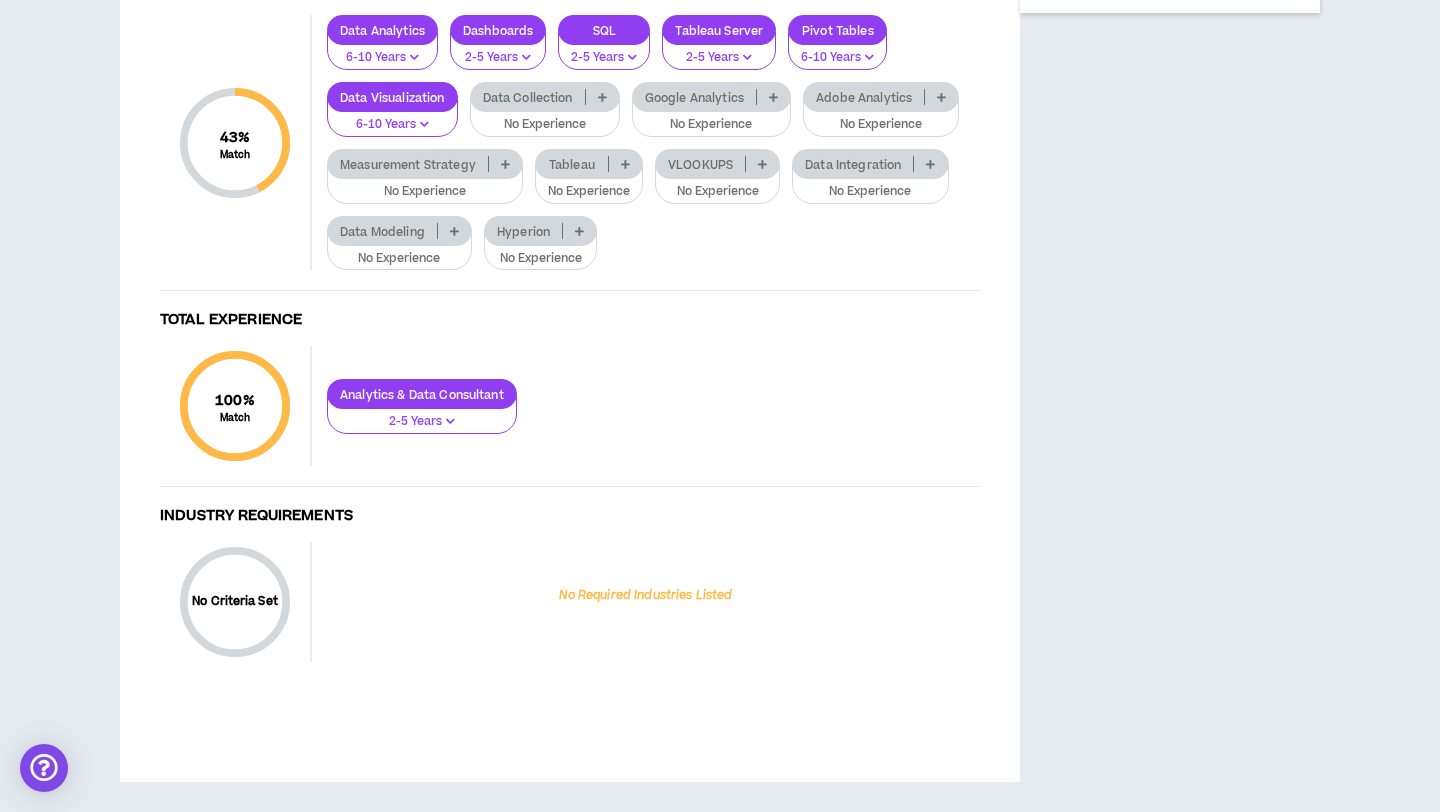 scroll, scrollTop: 1336, scrollLeft: 0, axis: vertical 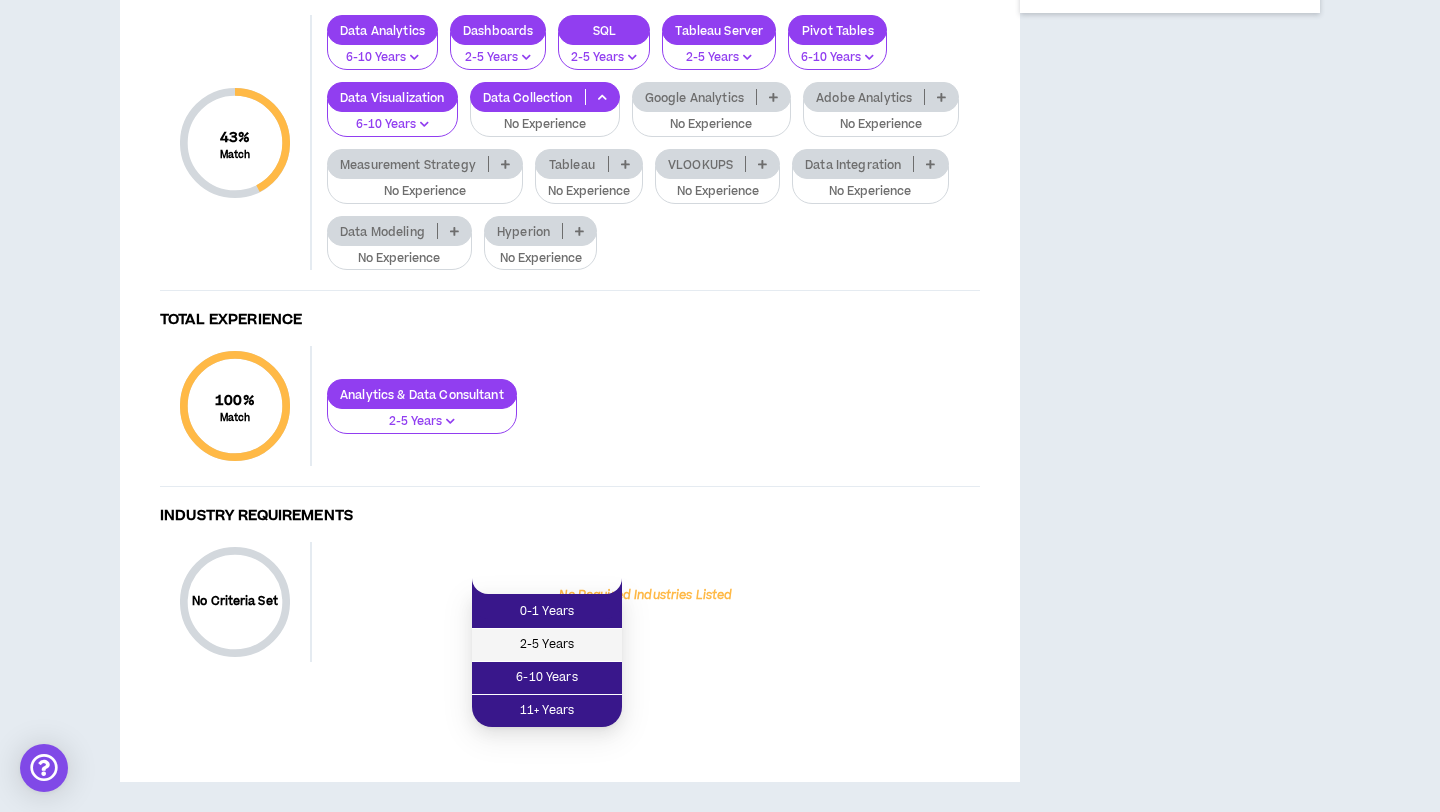click on "2-5 Years" at bounding box center (547, 645) 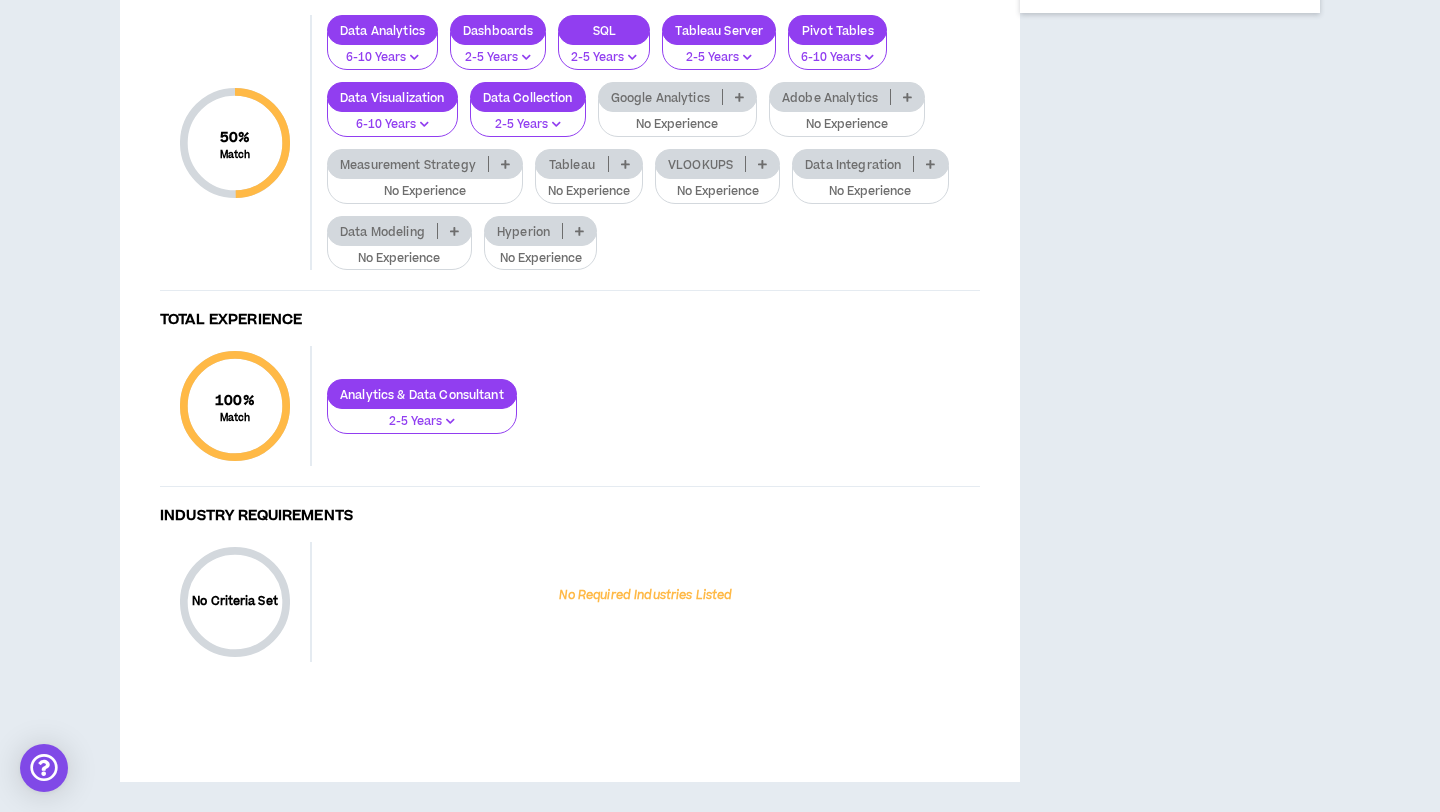 click at bounding box center [625, 164] 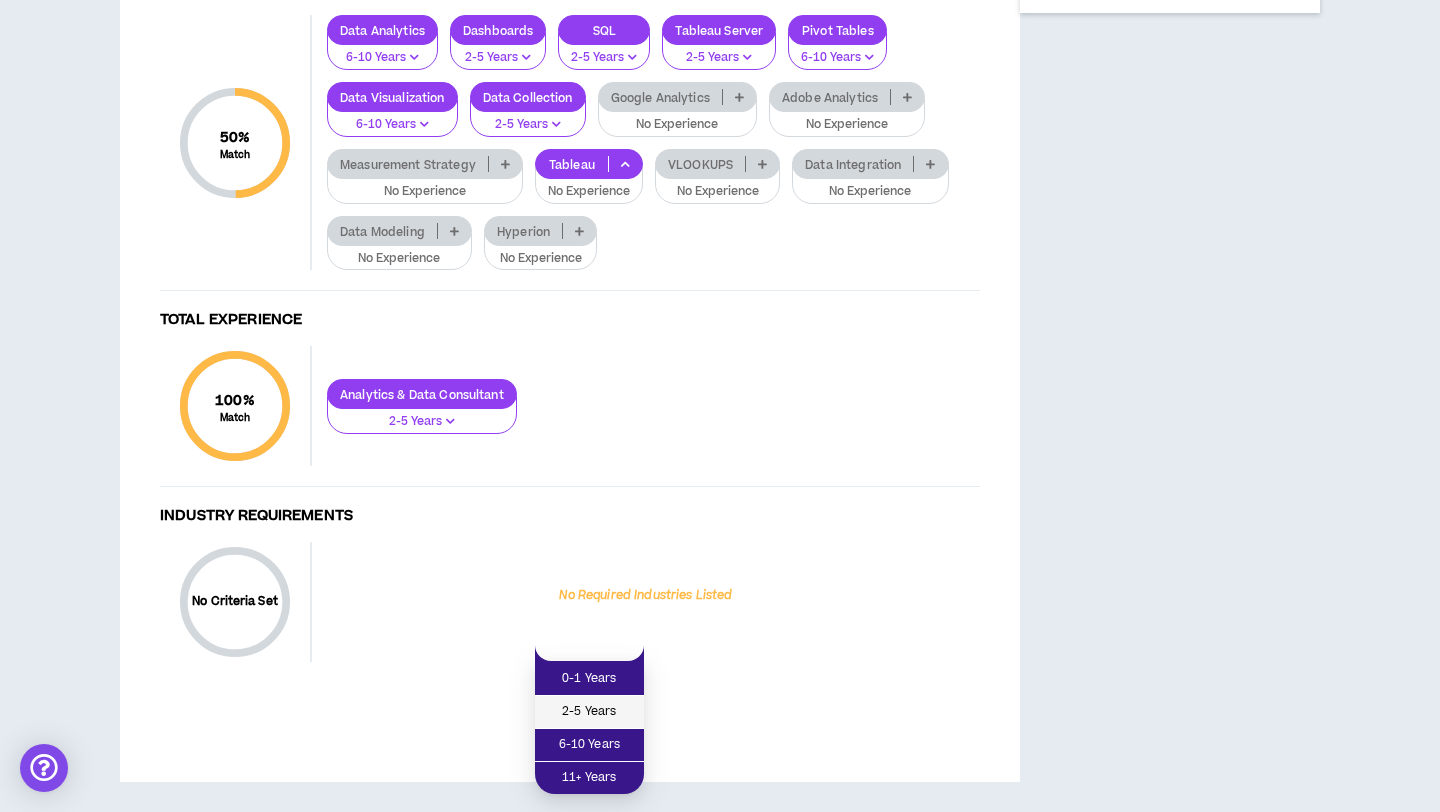 click on "2-5 Years" at bounding box center [589, 712] 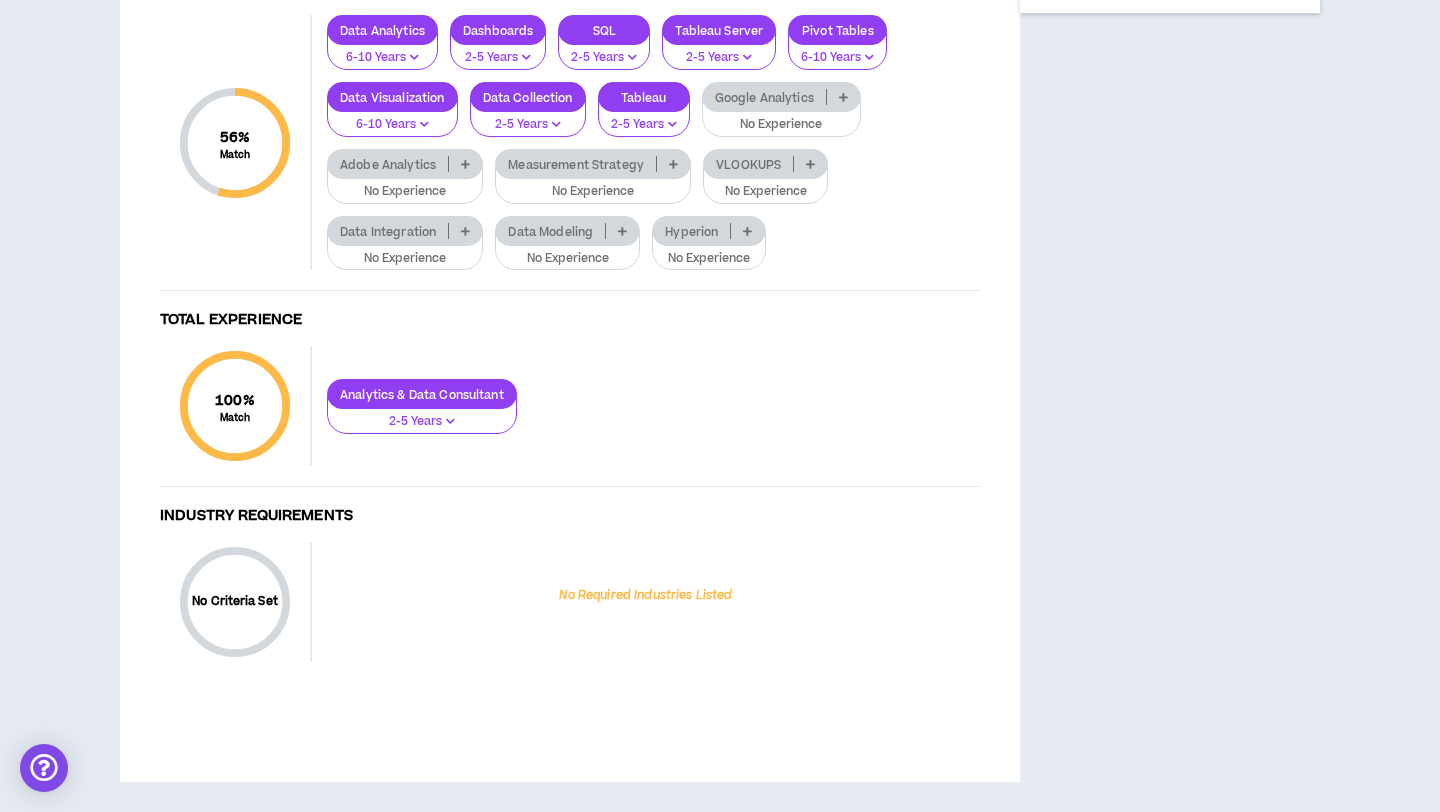 click at bounding box center [810, 164] 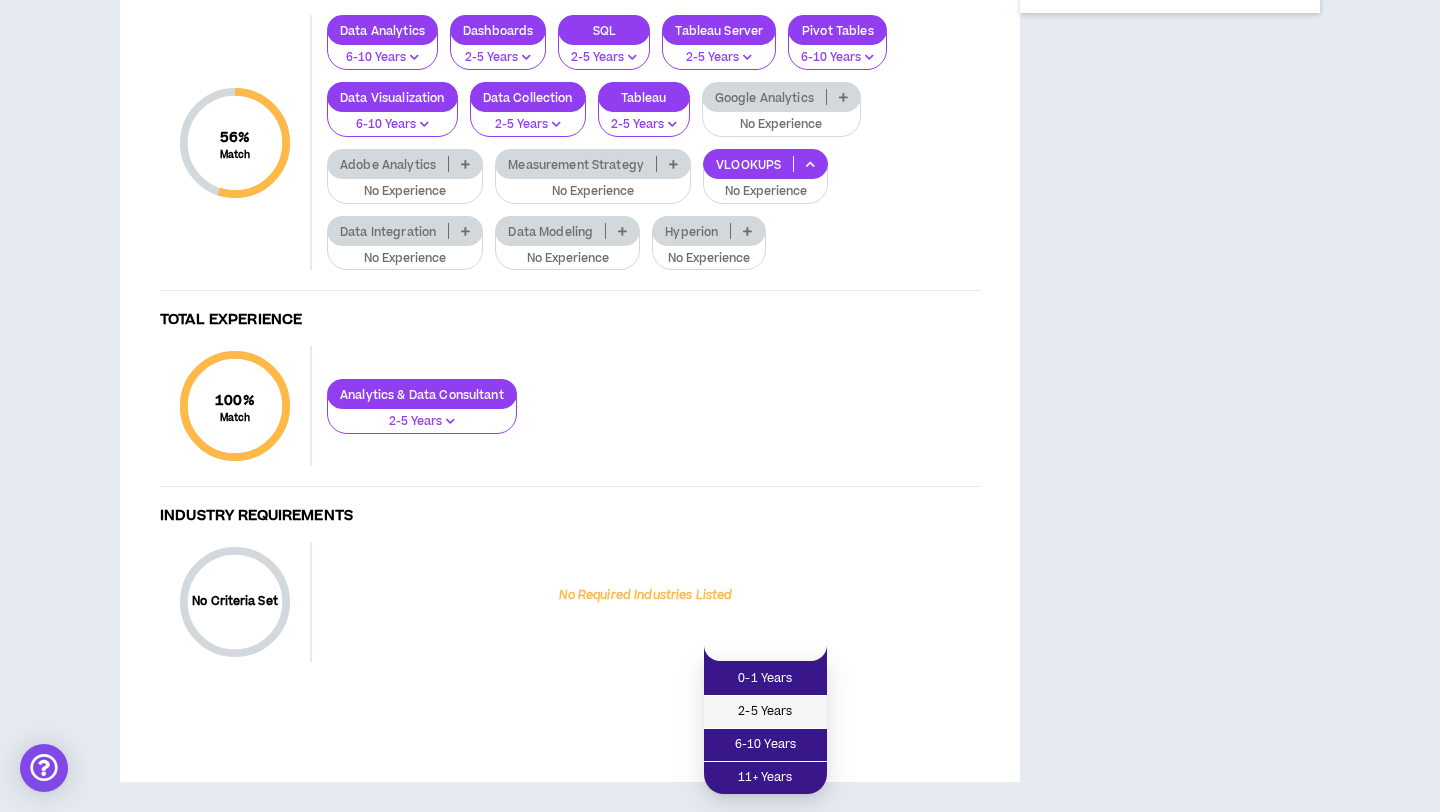 click on "2-5 Years" at bounding box center (765, 712) 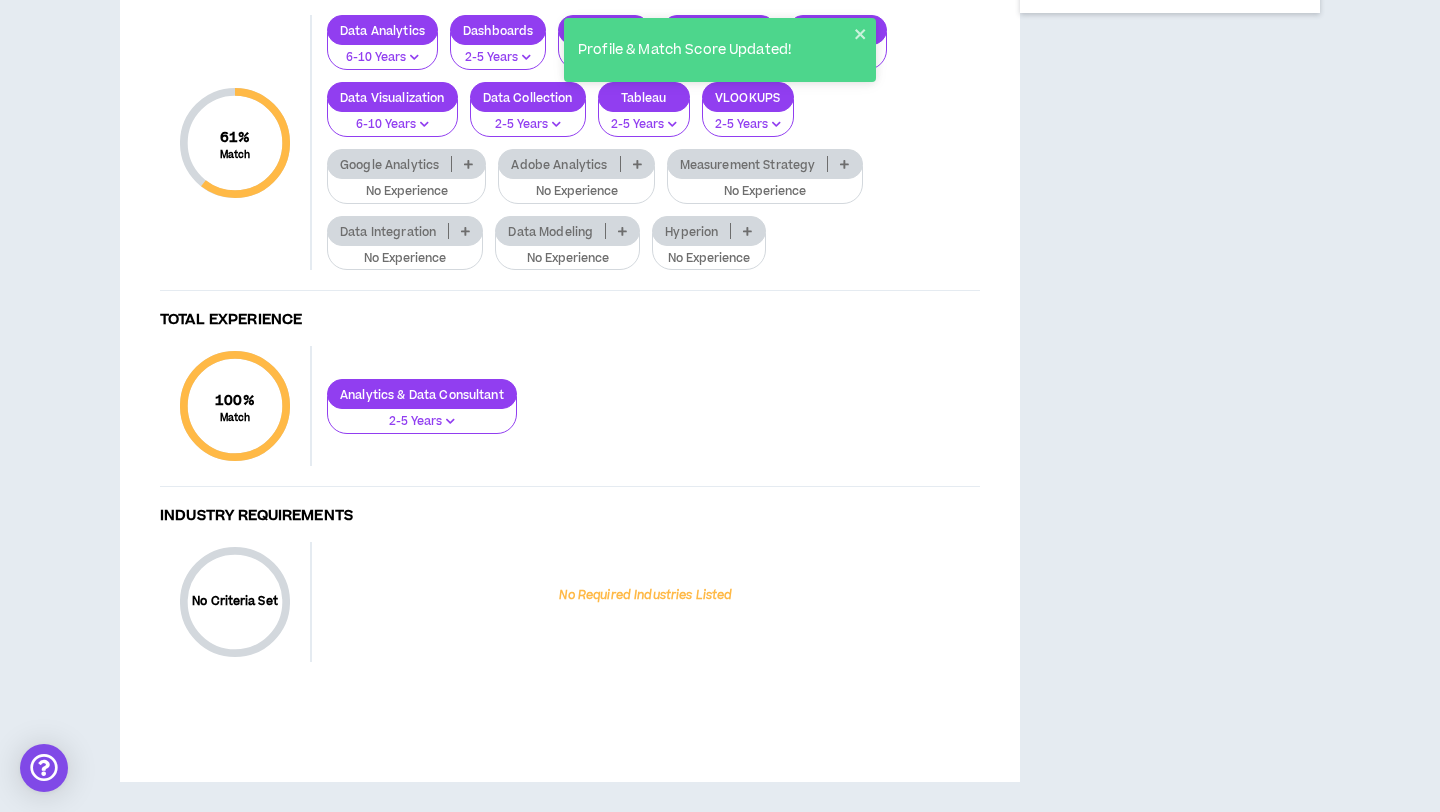 click at bounding box center [468, 164] 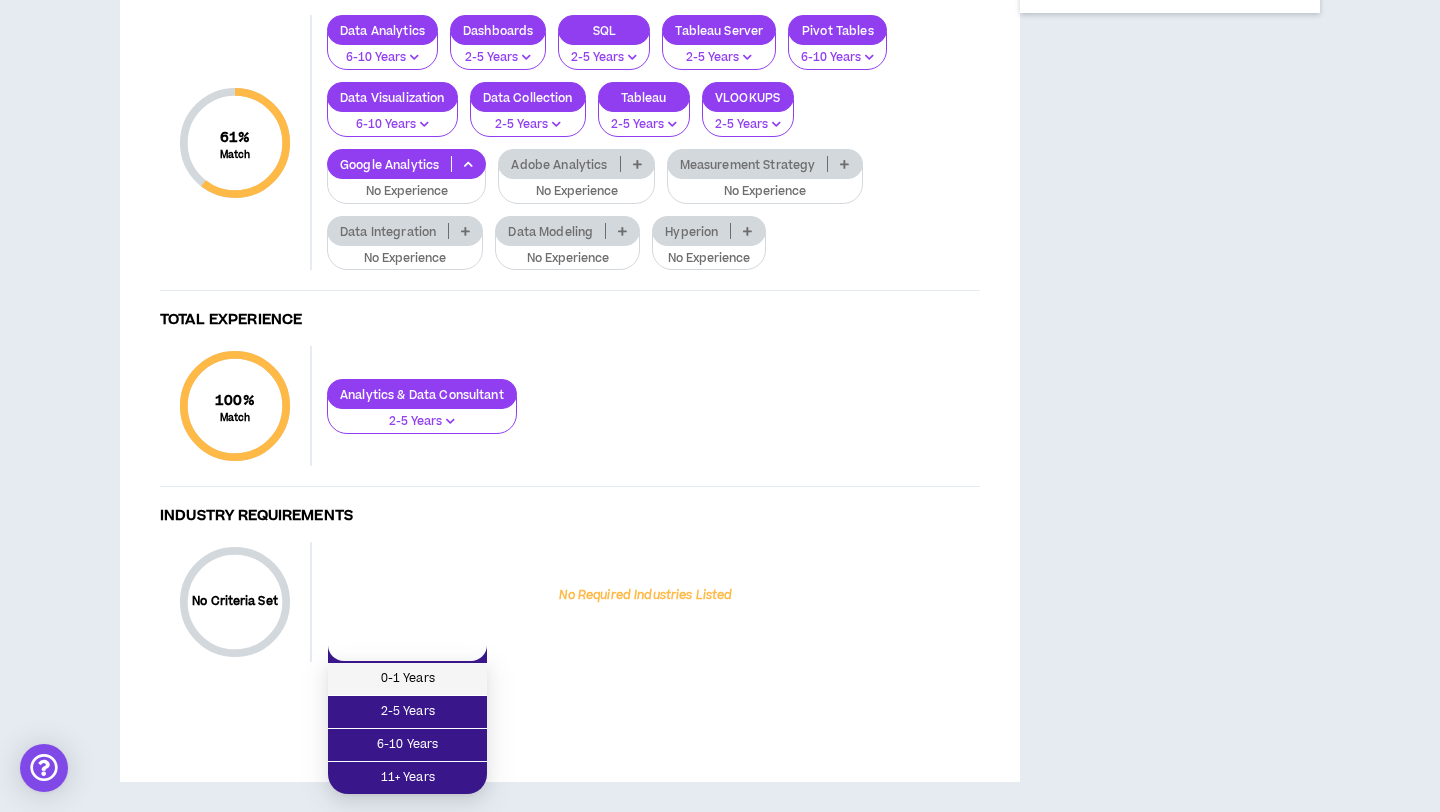 click on "0-1 Years" at bounding box center (407, 679) 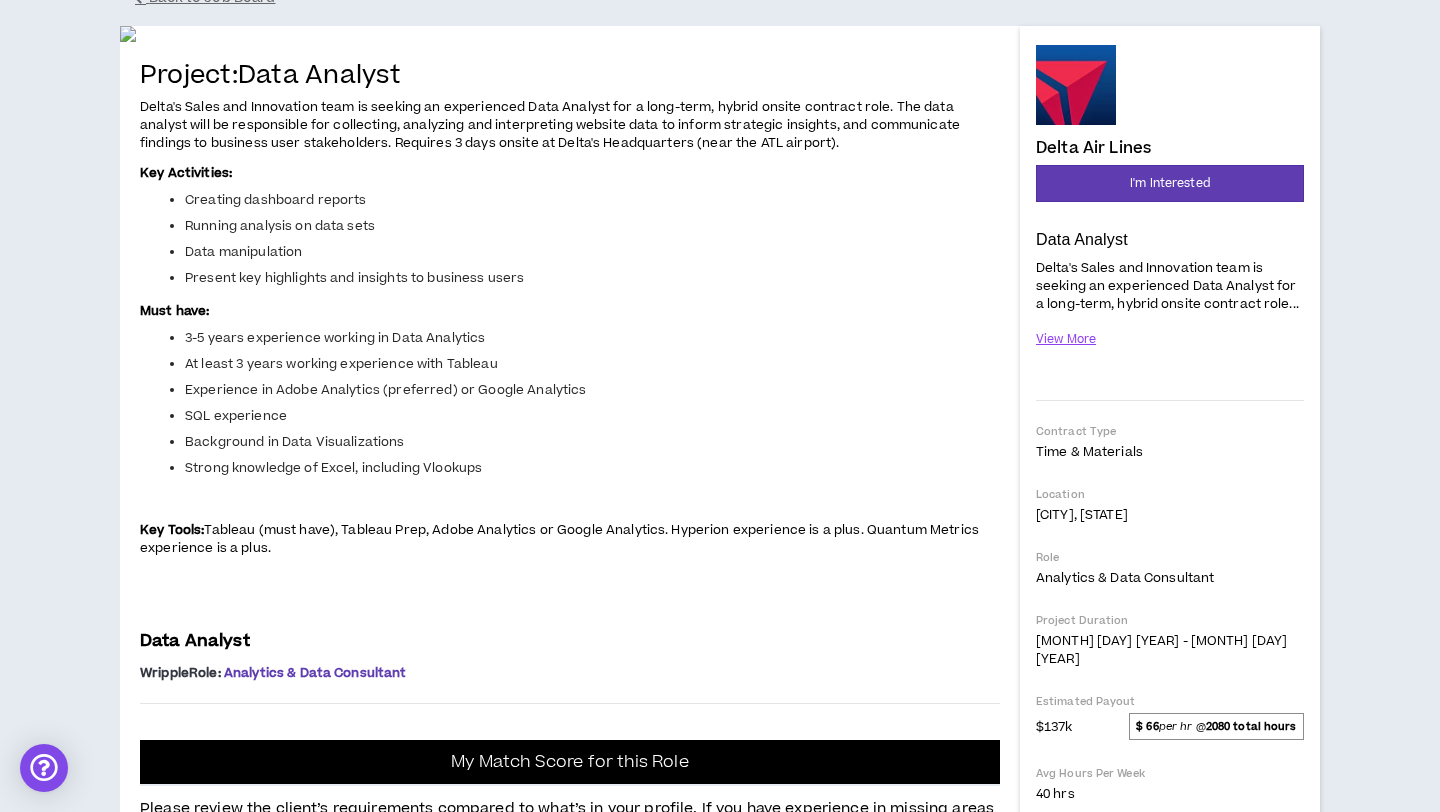 scroll, scrollTop: 169, scrollLeft: 0, axis: vertical 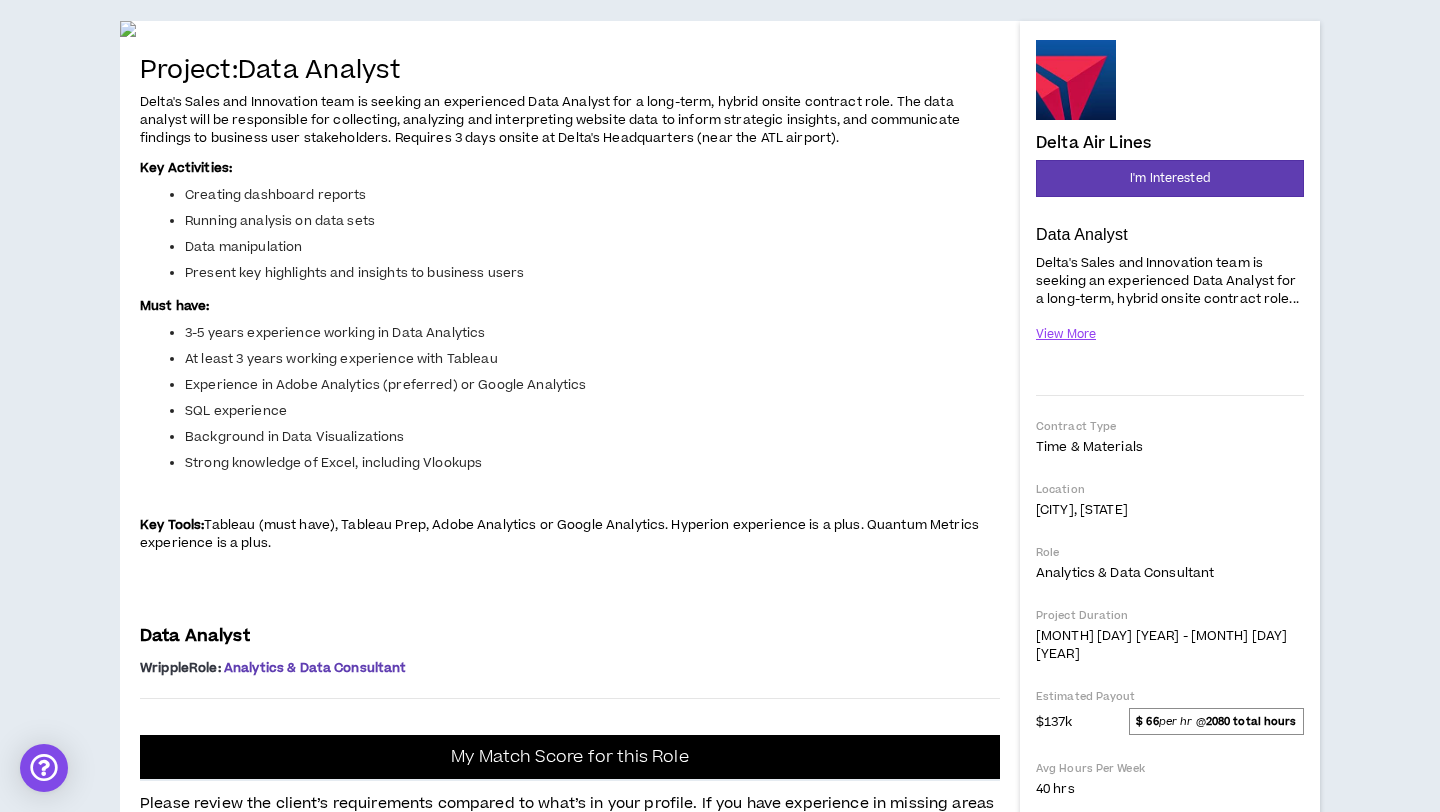 click on "Data Analyst [CITY]'s Sales and Innovation team is seeking an experienced Data Analyst for a long-term, hybrid onsite contract role. The data analyst will be responsible for collecting, analyzing and interpreting website data to inform strategic insights, and communicate findings to business user stakeholders. Requires 3 days onsite at [CITY]'s Headquarters (near the [CITY] airport).
Key Activities:
Creating dashboard reports Running analysis on data sets Data manipulation Present key highlights and insights to business users
Must have:
3-5 years experience working in Data Analytics At least 3 years working experience with Tableau Experience in Adobe Analytics (preferred) or Google Analytics SQL experience Background in Data Visualizations Strong knowledge of Excel, including Vlookups
Key Tools:
Data Analyst Wripple  Role :  Analytics  Data Consultant My Match Score for this Role 64 % Match" at bounding box center (720, 857) 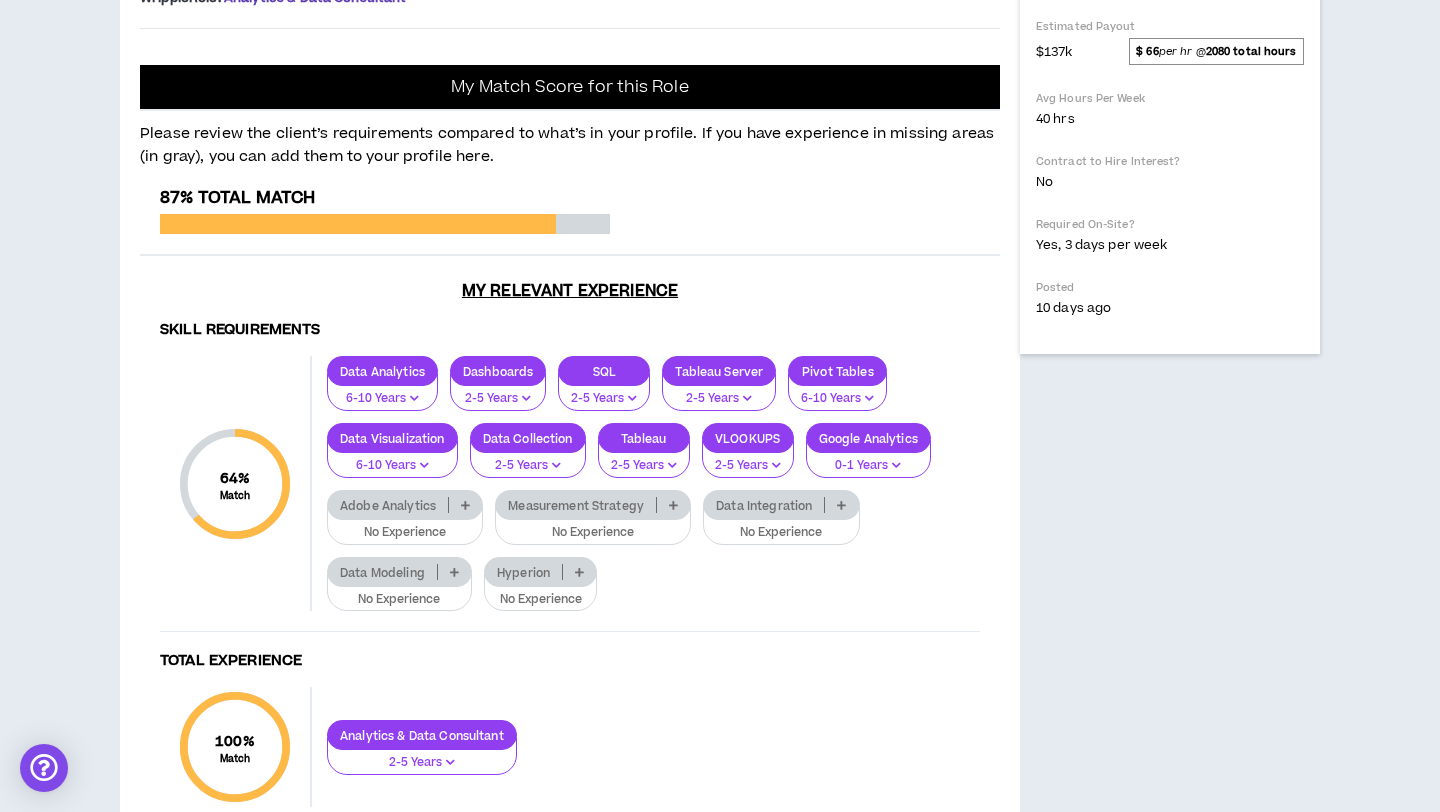 scroll, scrollTop: 0, scrollLeft: 0, axis: both 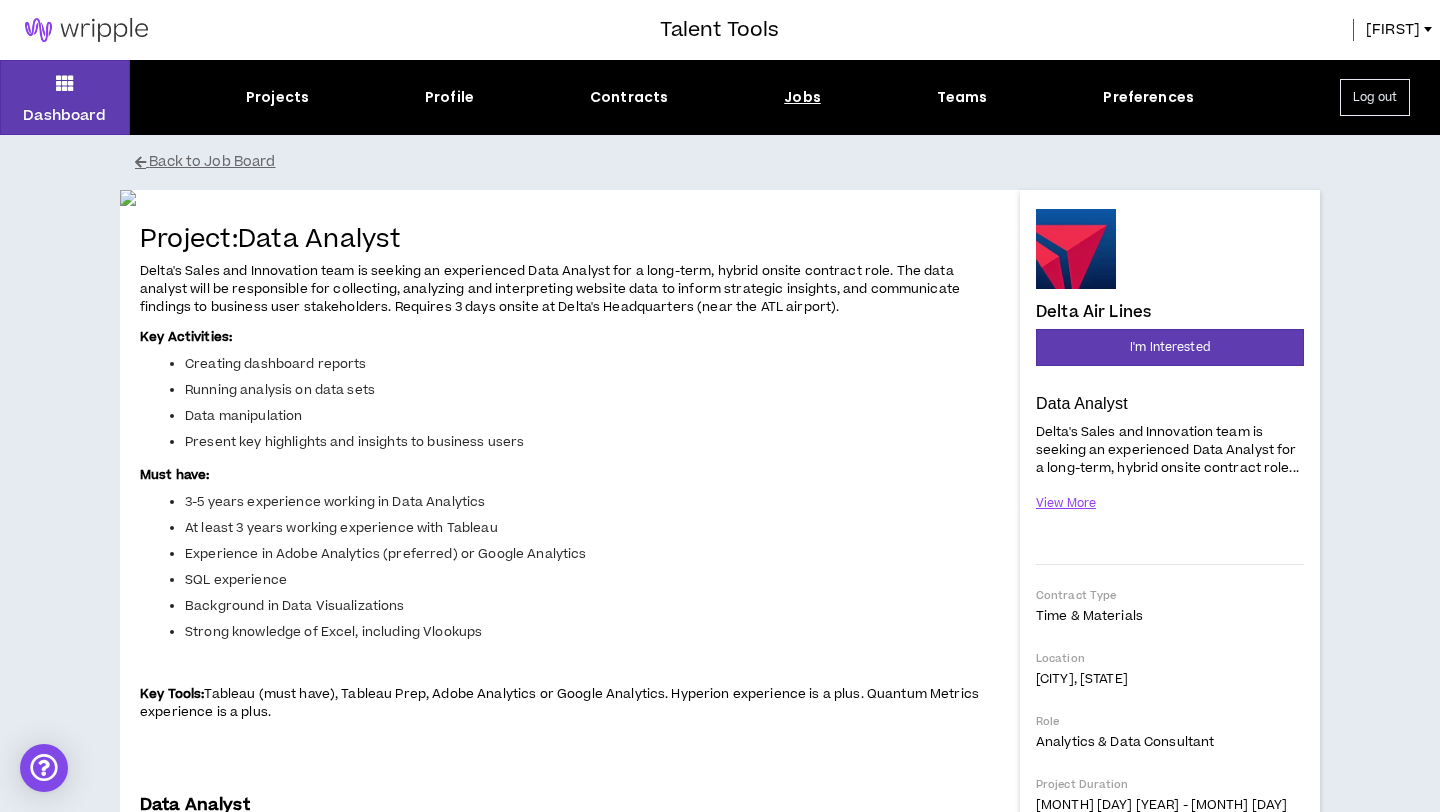 click on "Jobs" at bounding box center (802, 97) 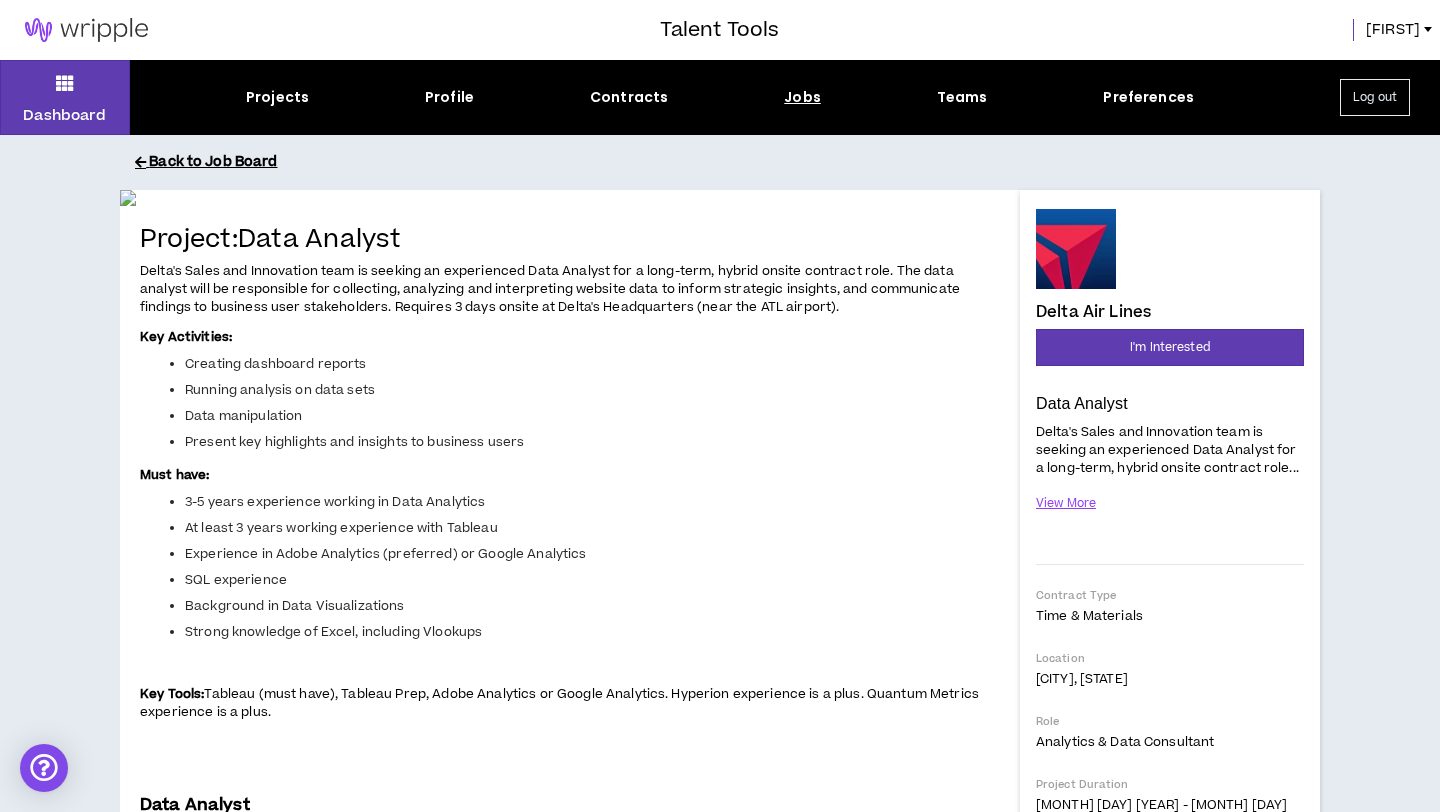 click on "Back to Job Board" at bounding box center (735, 162) 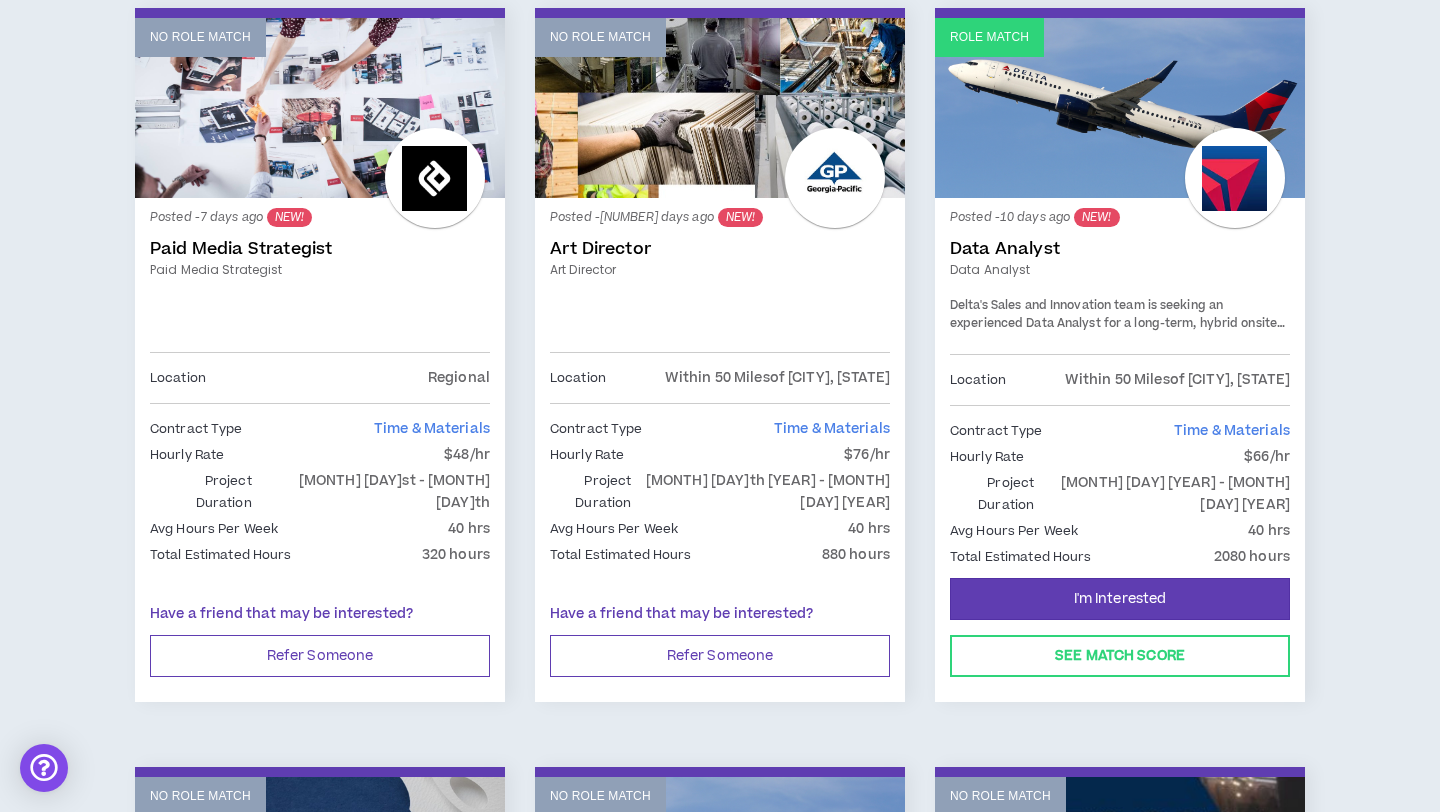scroll, scrollTop: 353, scrollLeft: 0, axis: vertical 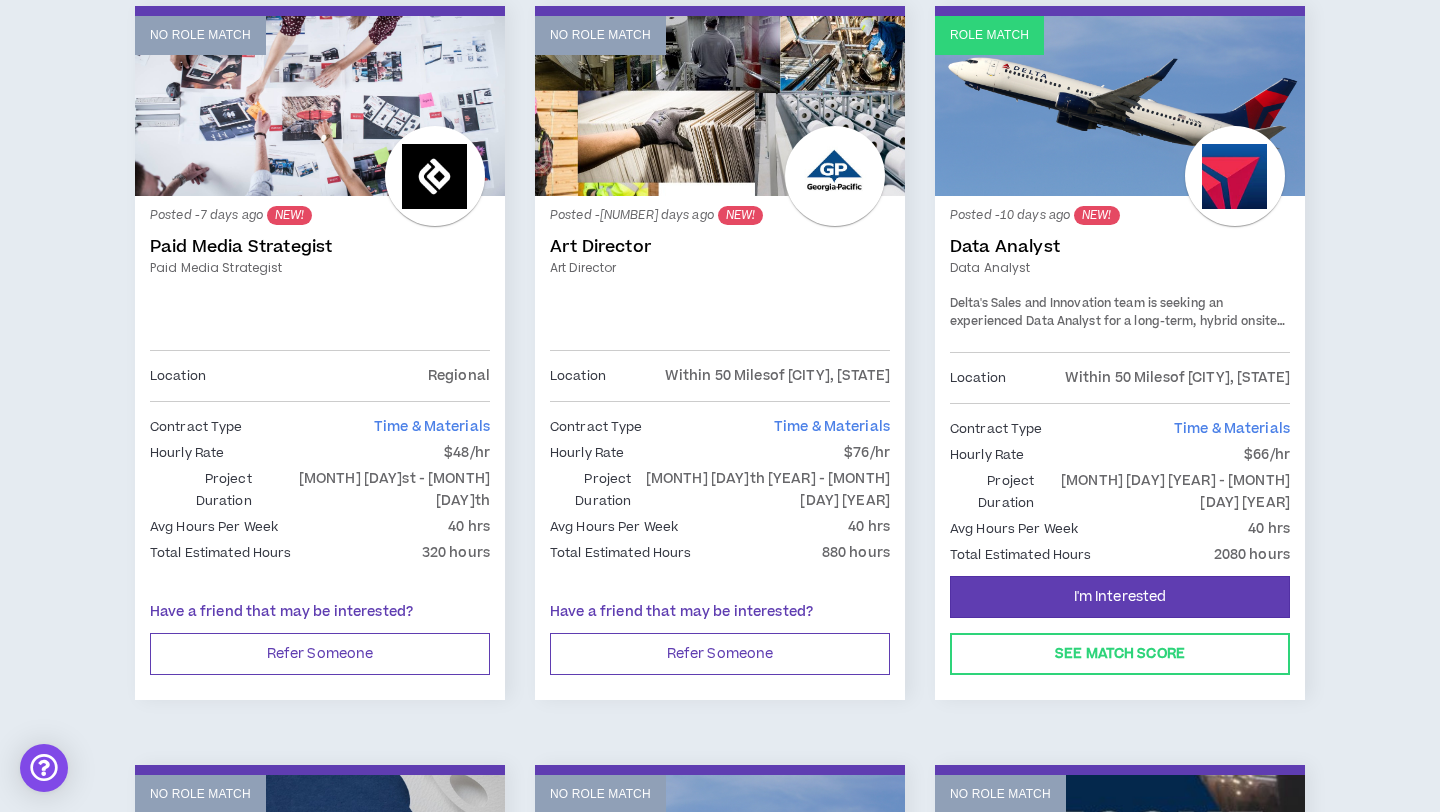 click on "Paid Media Strategist" at bounding box center (320, 247) 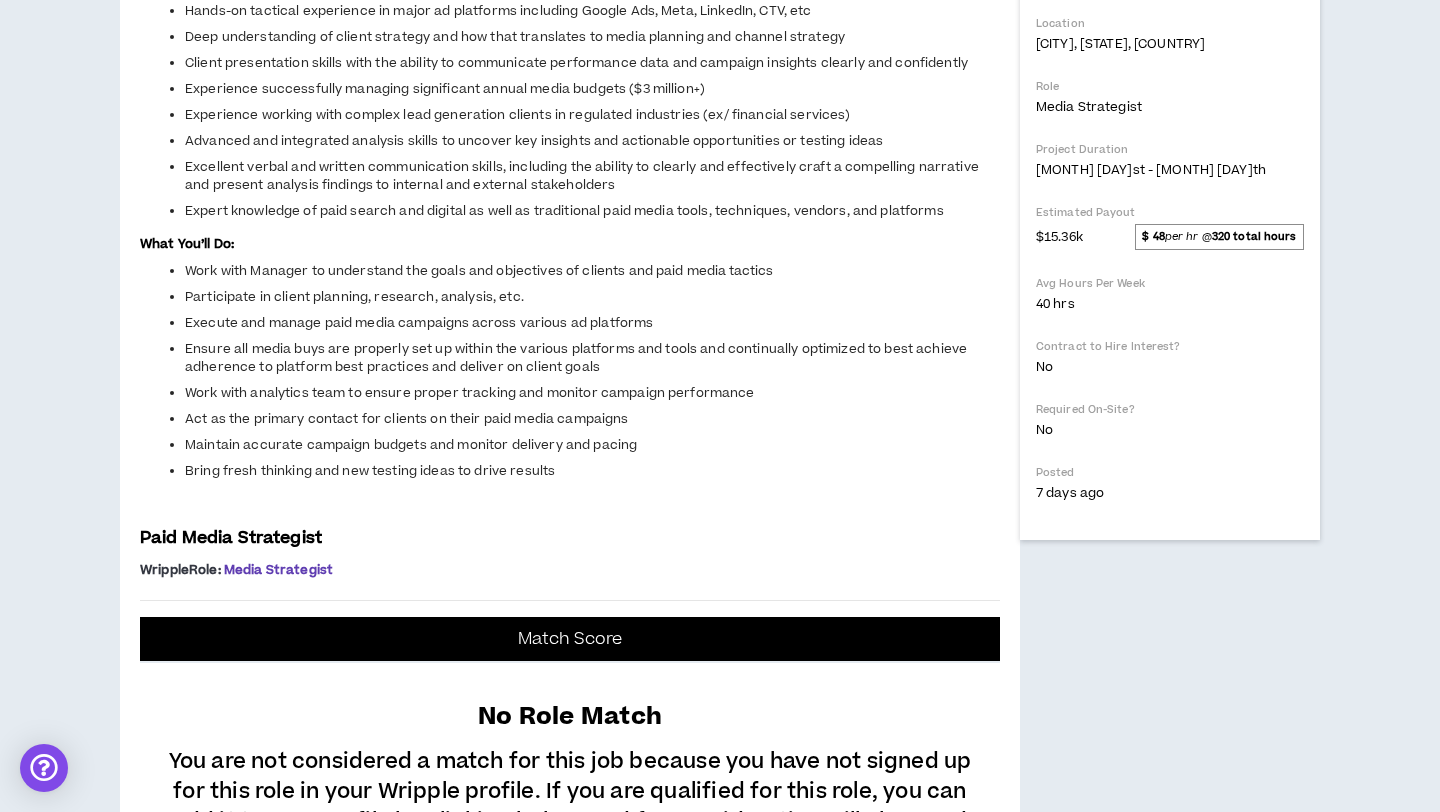scroll, scrollTop: 0, scrollLeft: 0, axis: both 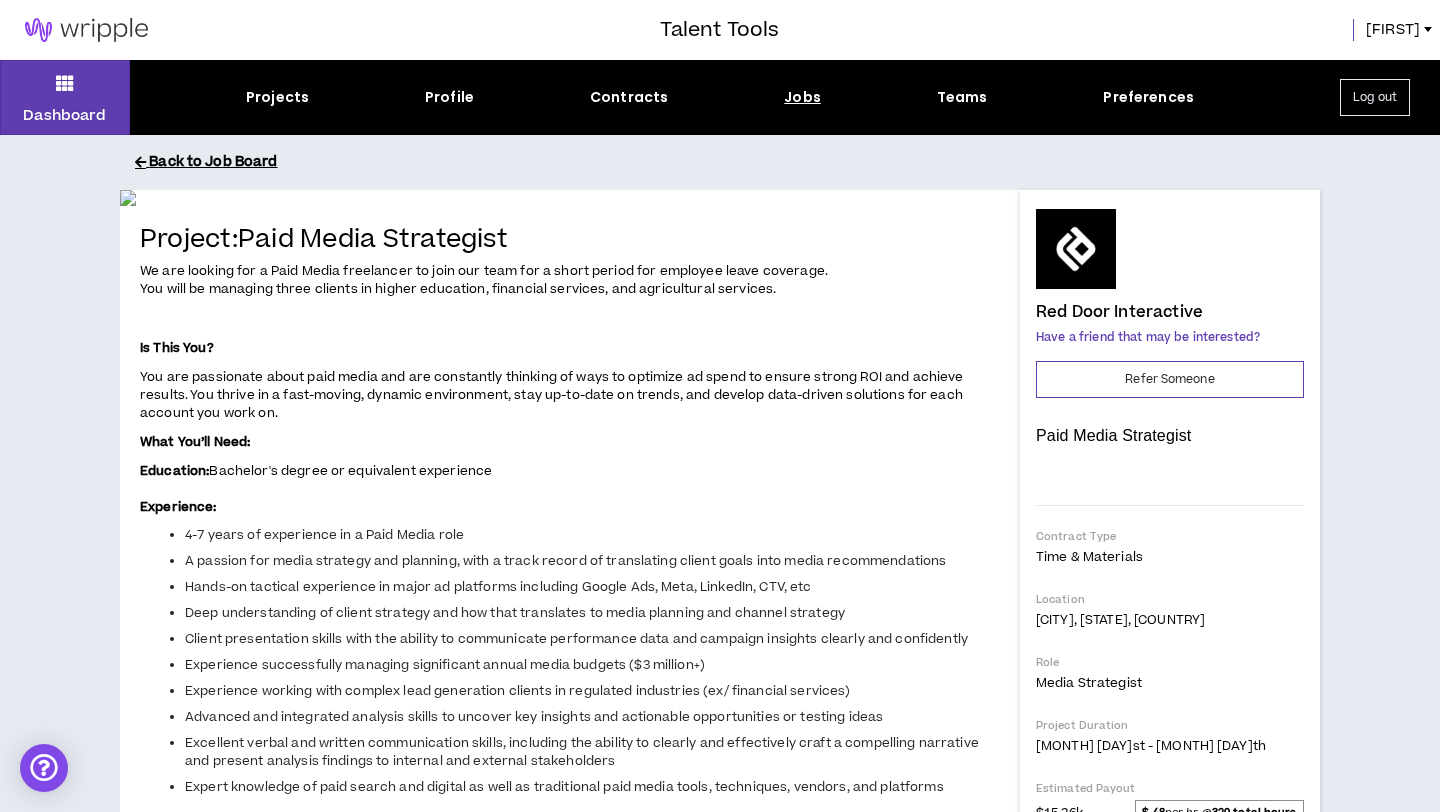 click on "Back to Job Board" at bounding box center (735, 162) 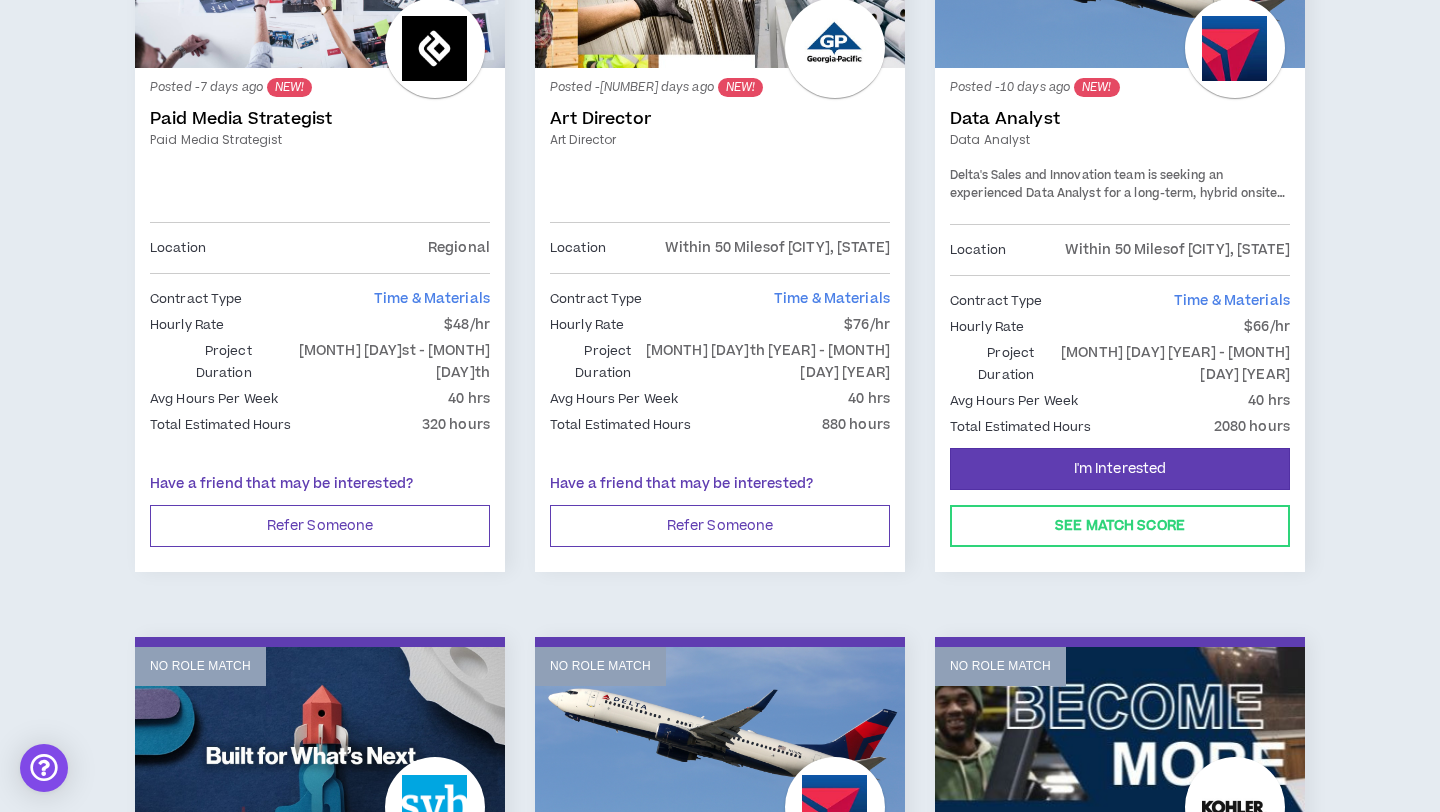 scroll, scrollTop: 482, scrollLeft: 0, axis: vertical 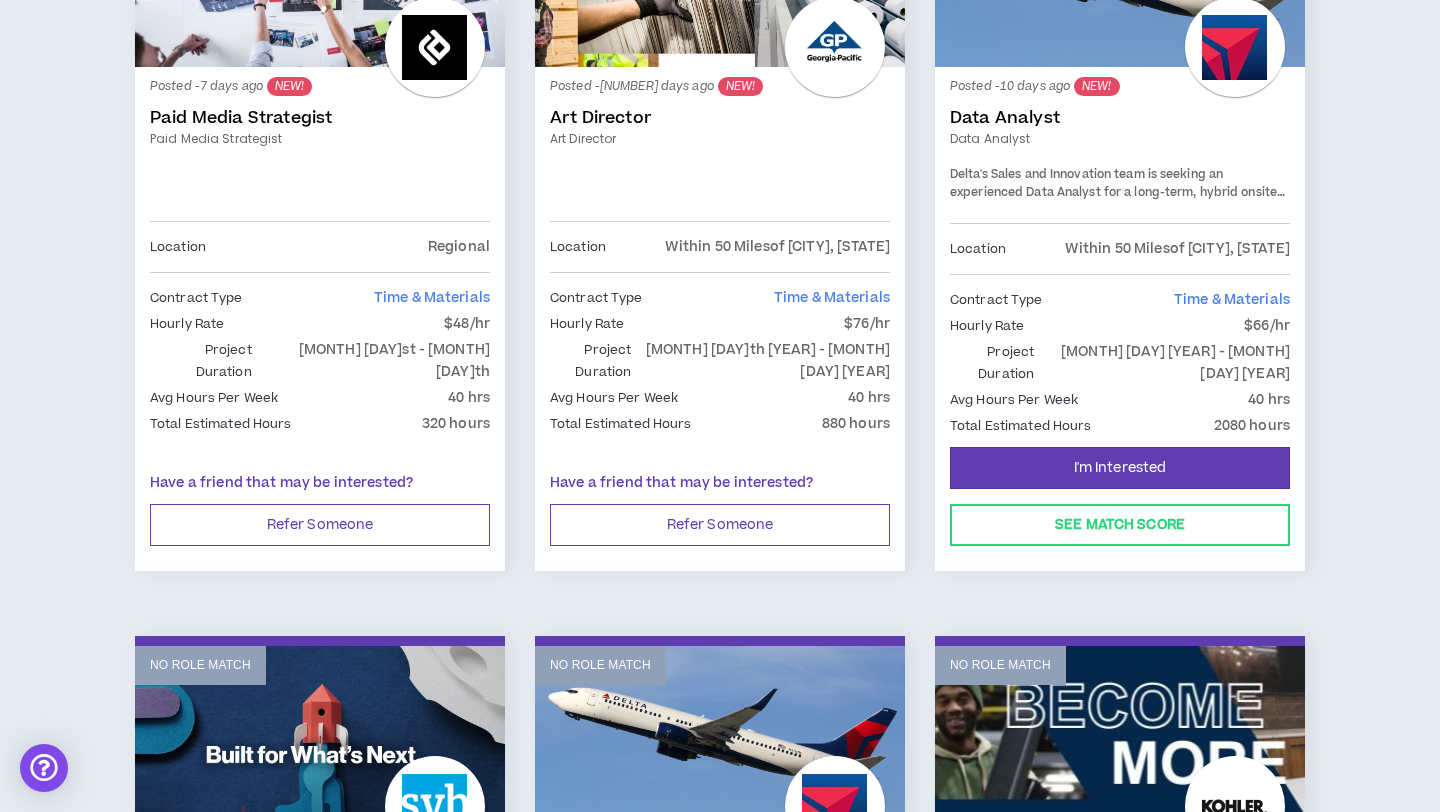 click on "Art Director" at bounding box center [720, 118] 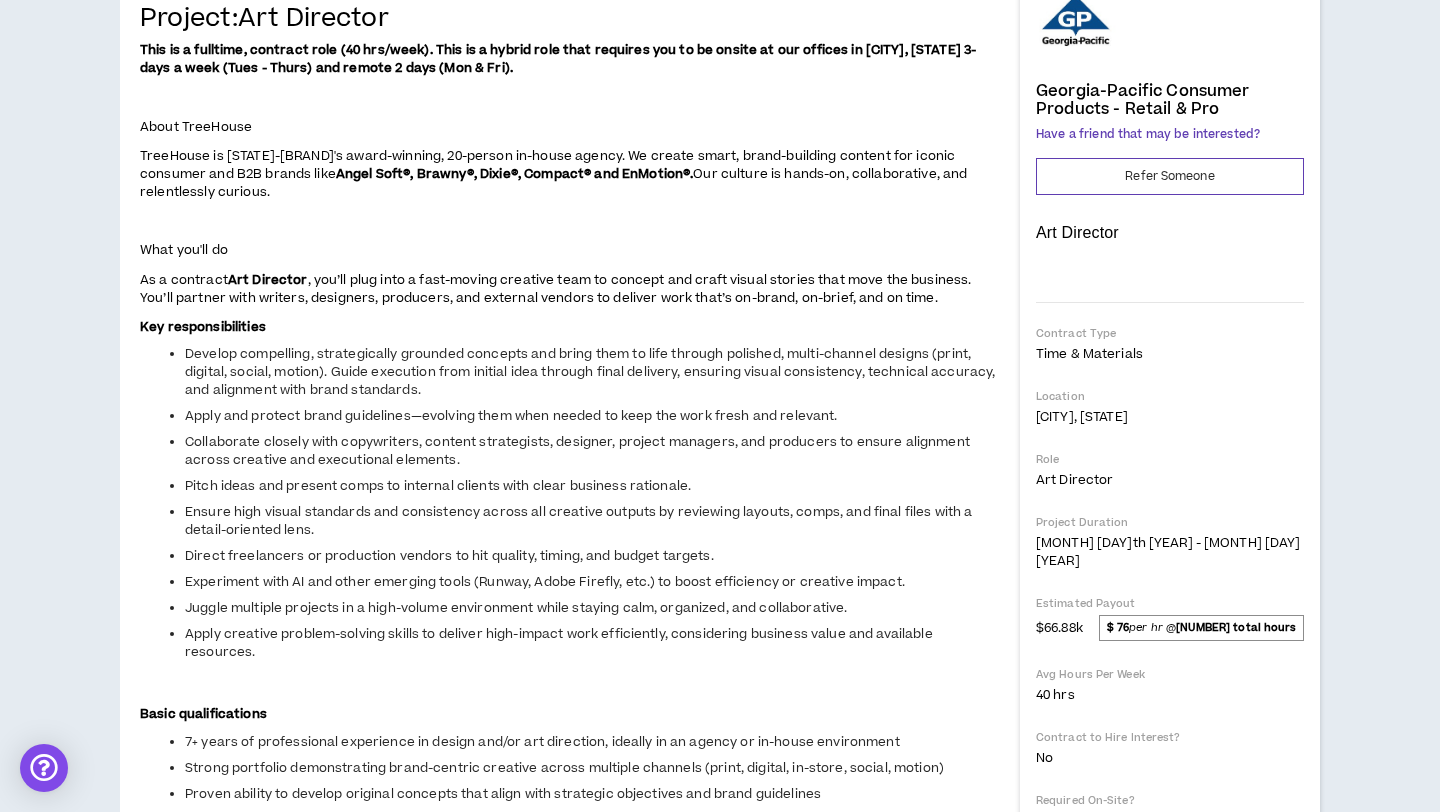 scroll, scrollTop: 0, scrollLeft: 0, axis: both 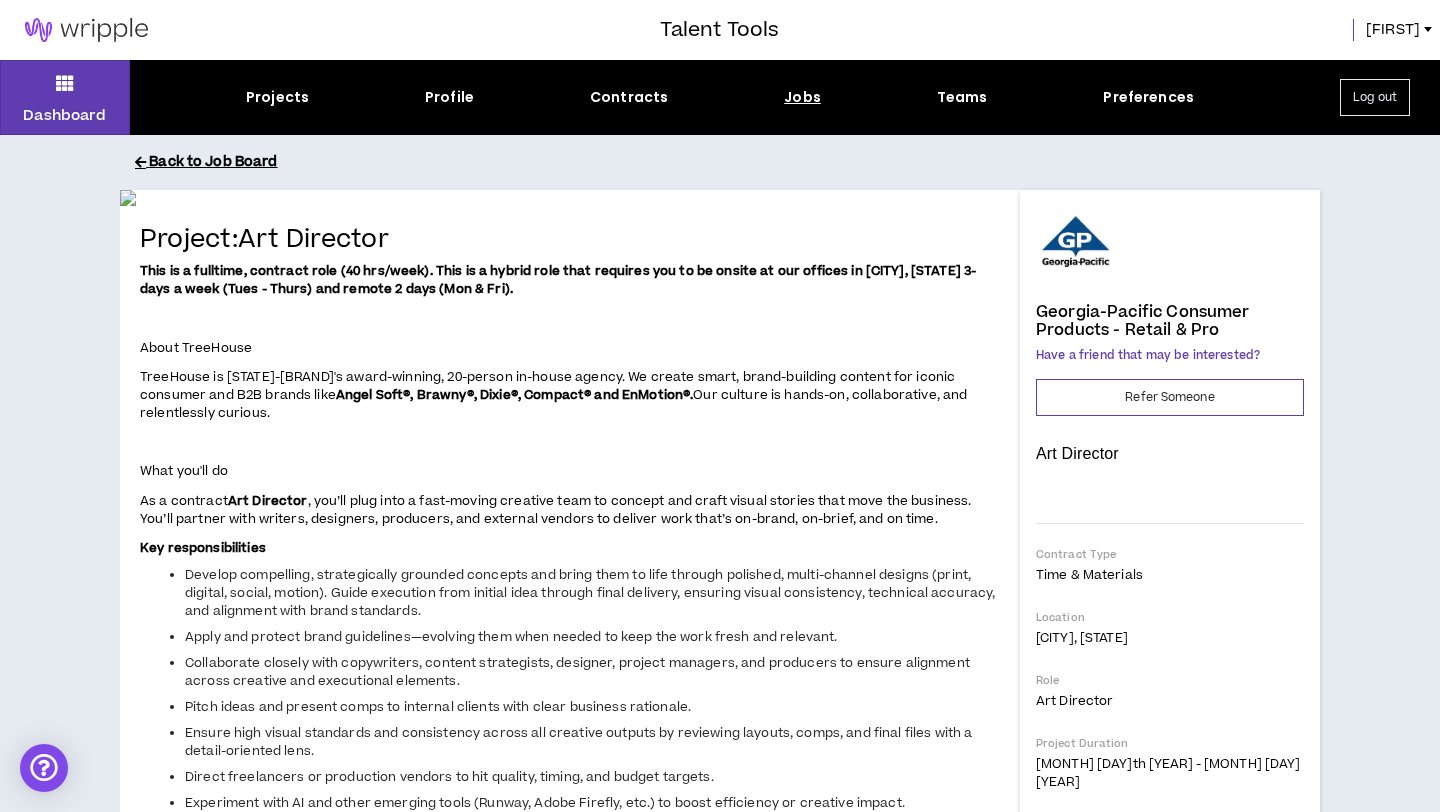 click on "Back to Job Board" at bounding box center (735, 162) 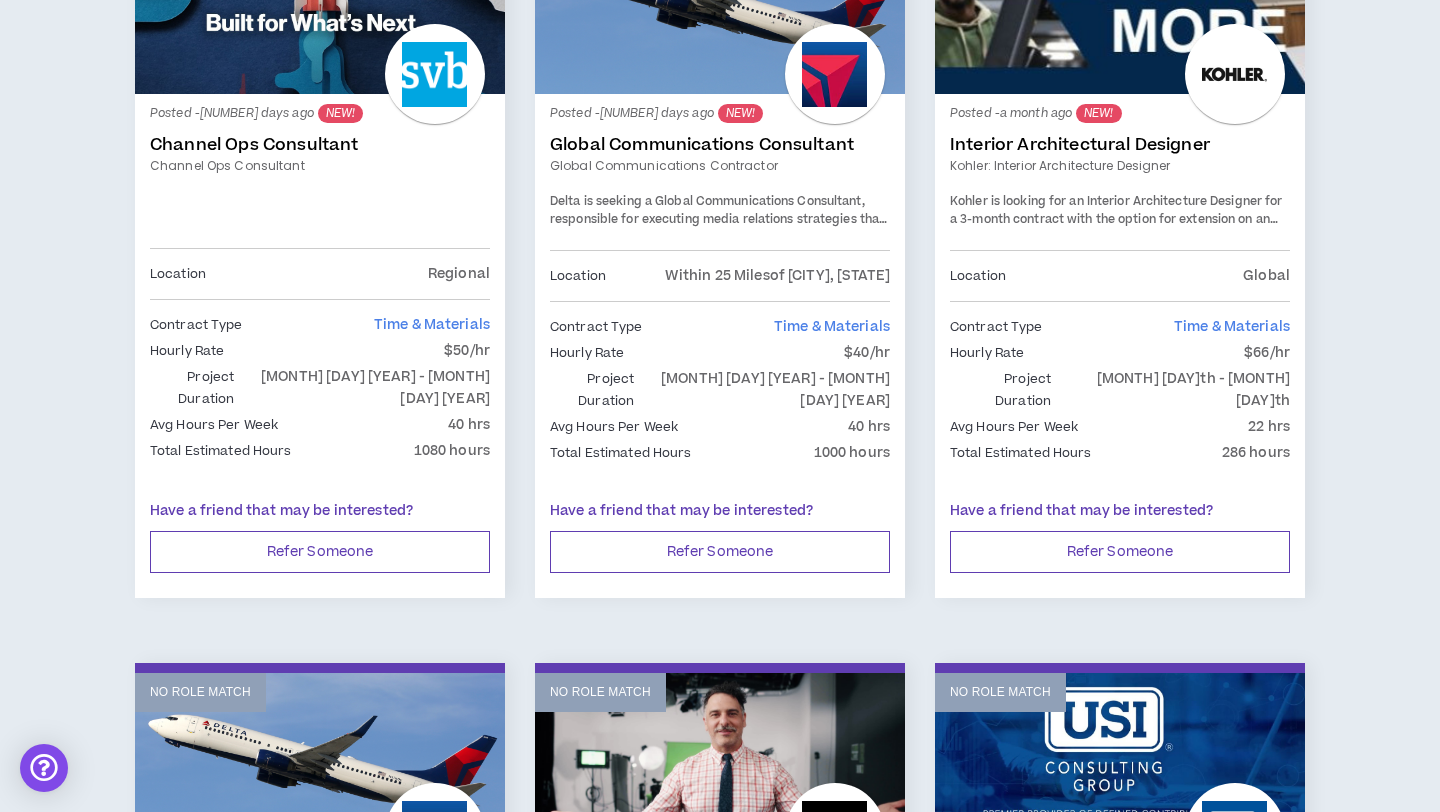 scroll, scrollTop: 1224, scrollLeft: 0, axis: vertical 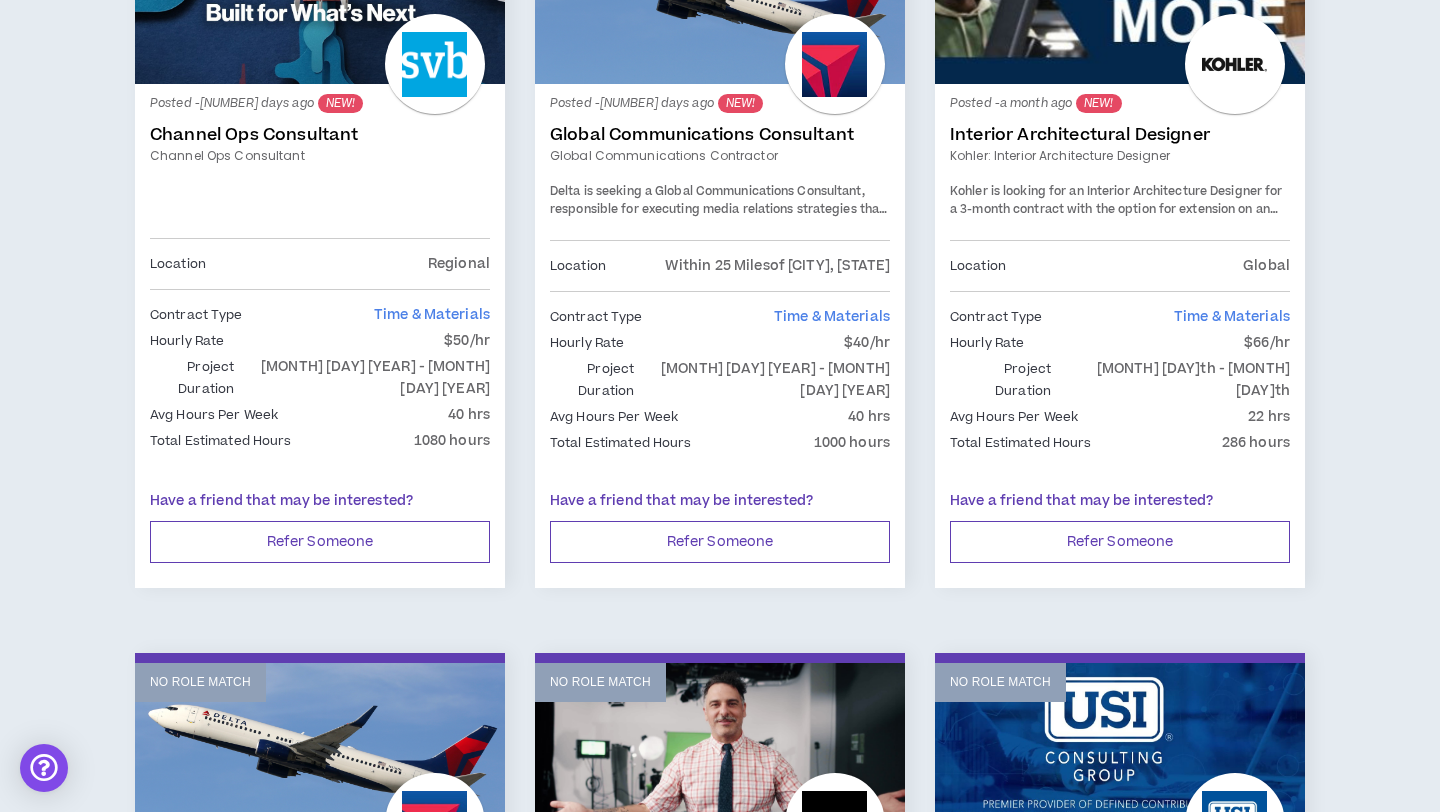 click on "Channel Ops Consultant" at bounding box center (320, 135) 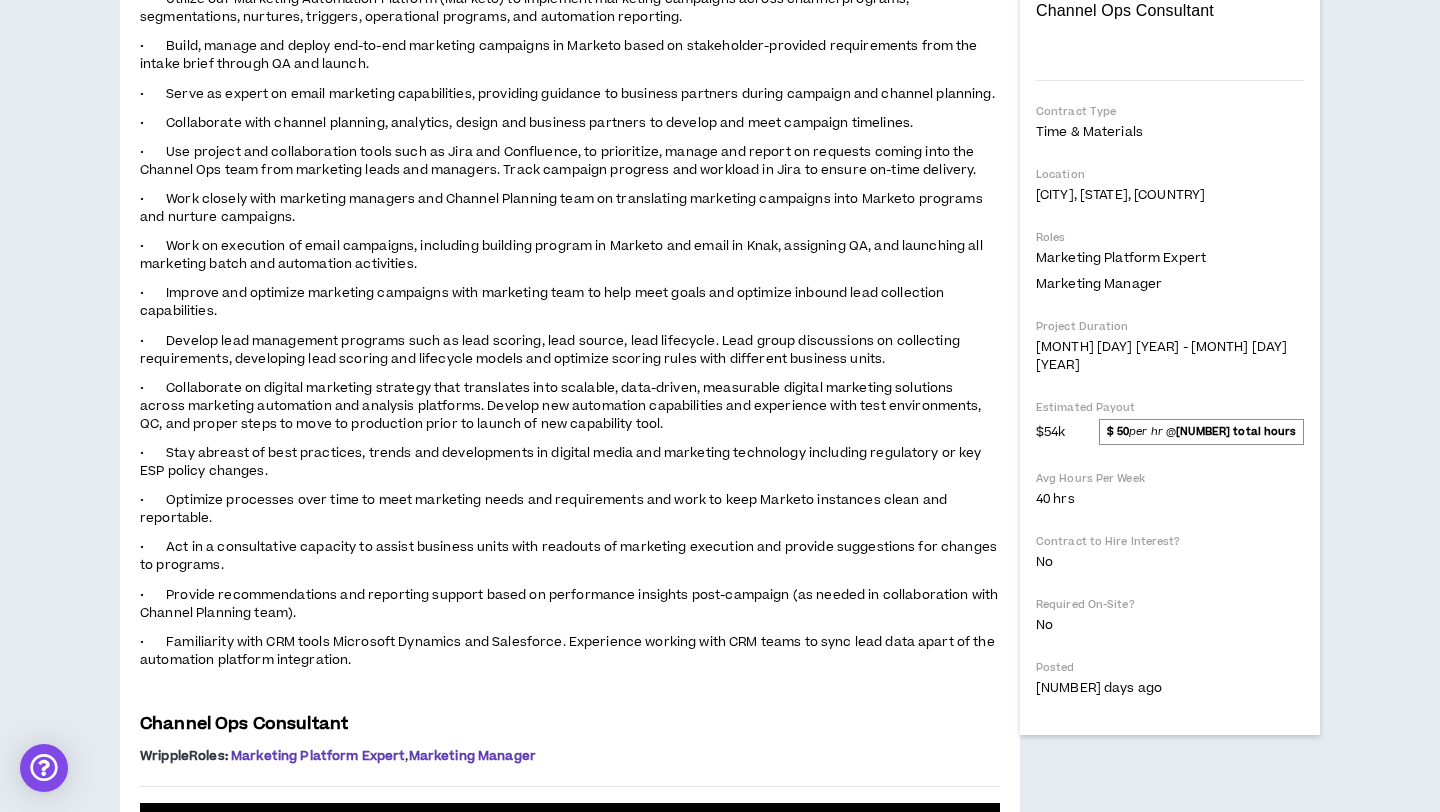 scroll, scrollTop: 0, scrollLeft: 0, axis: both 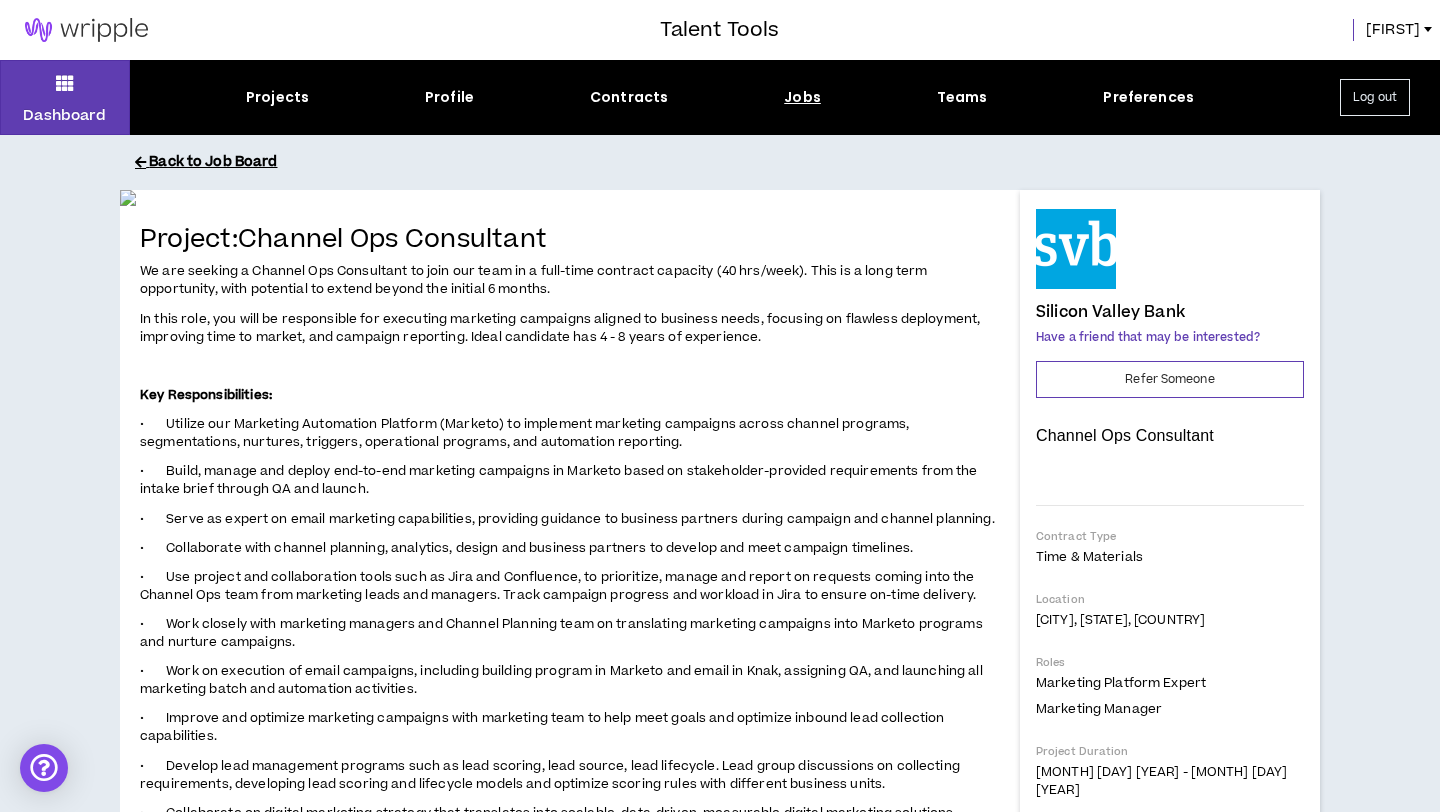 click on "Back to Job Board" at bounding box center [735, 162] 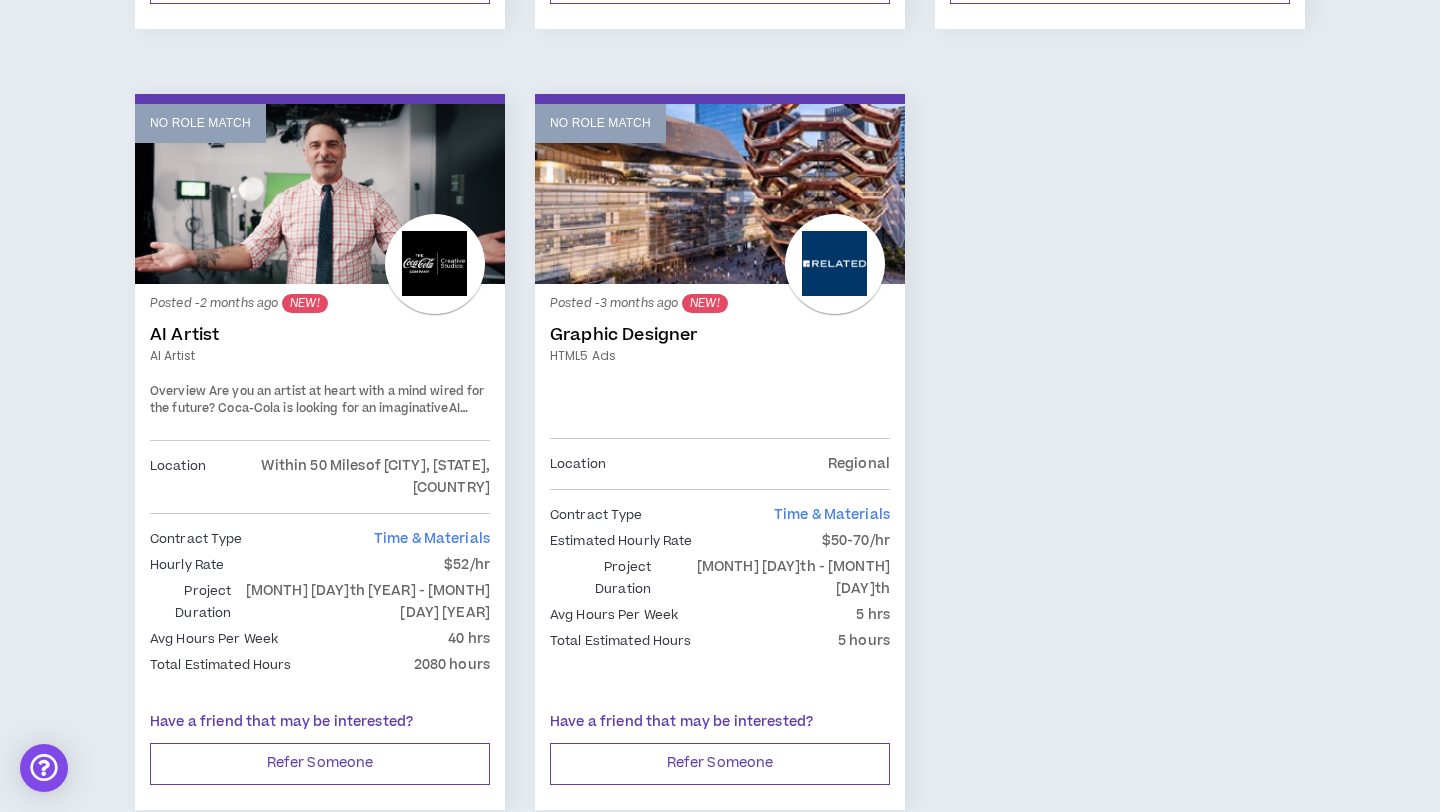 scroll, scrollTop: 2576, scrollLeft: 0, axis: vertical 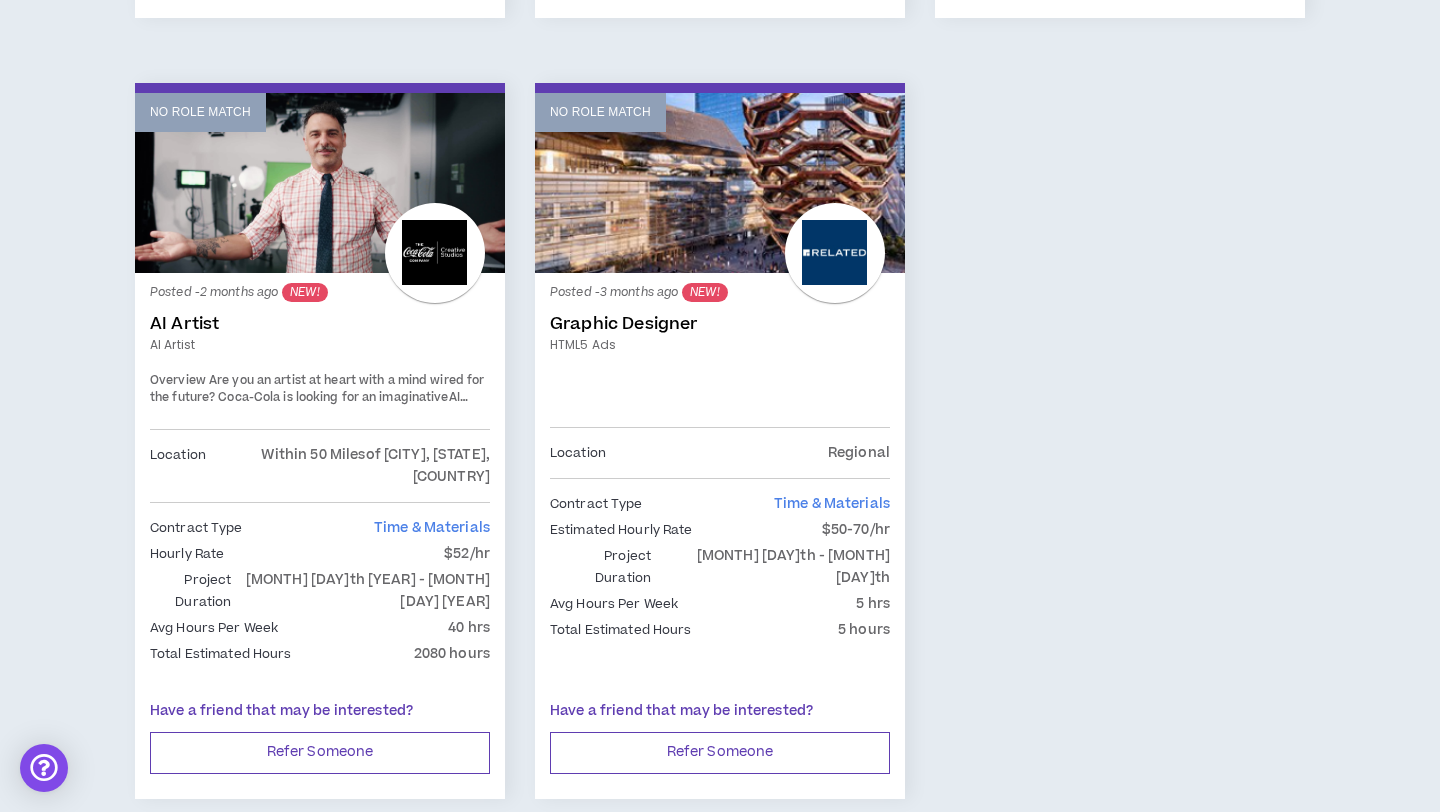 click on "AI Artist" at bounding box center (320, 324) 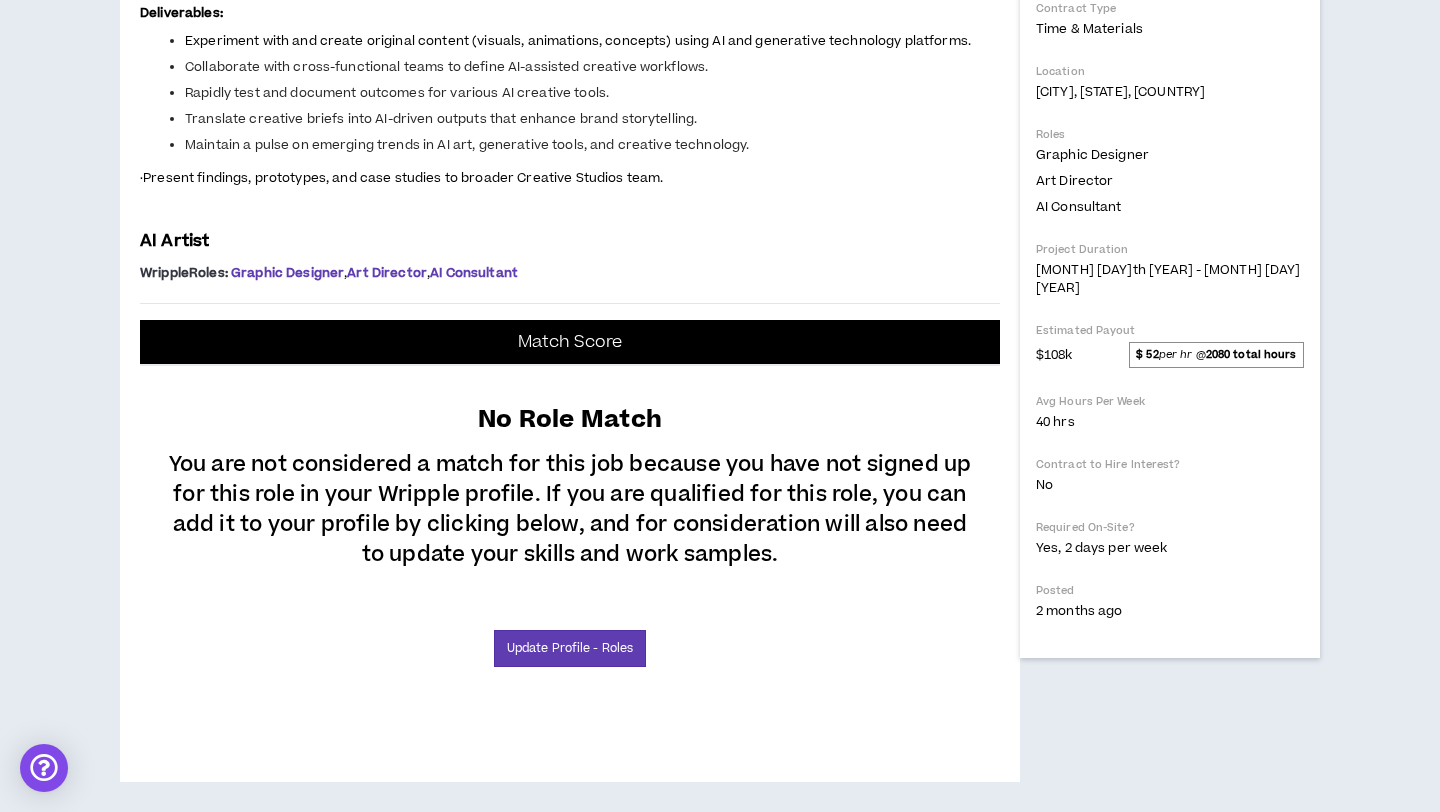 scroll, scrollTop: 0, scrollLeft: 0, axis: both 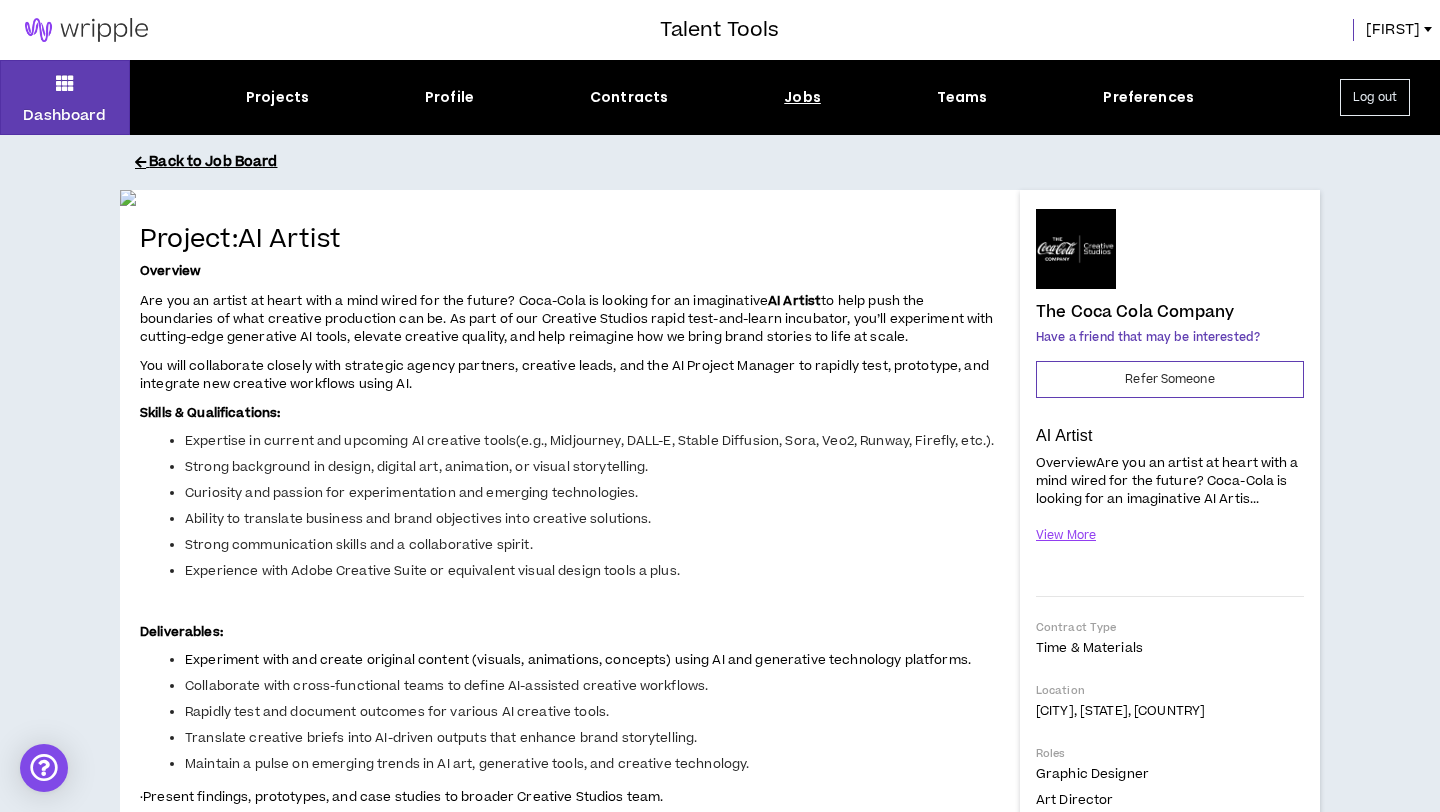 click on "Back to Job Board" at bounding box center (735, 162) 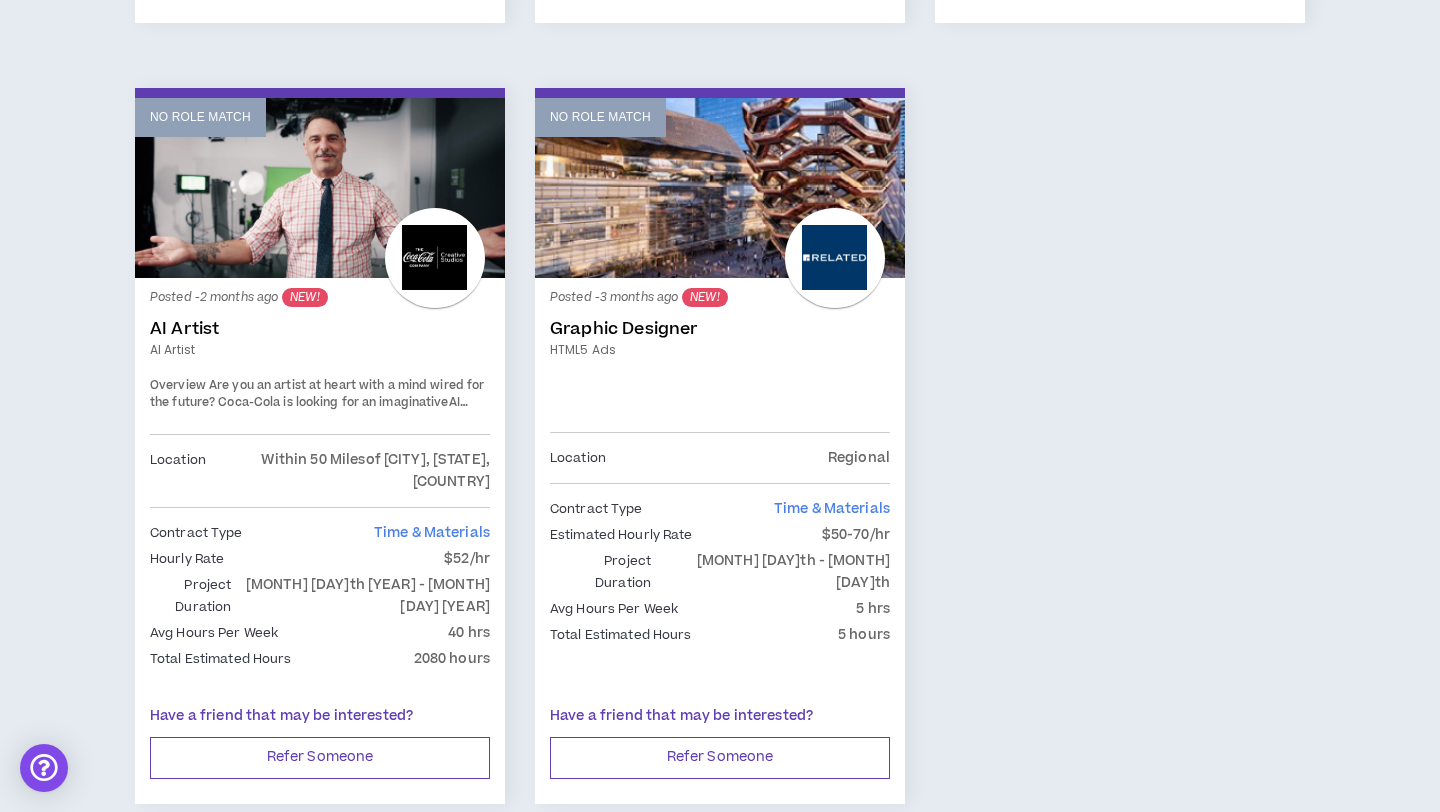 scroll, scrollTop: 2576, scrollLeft: 0, axis: vertical 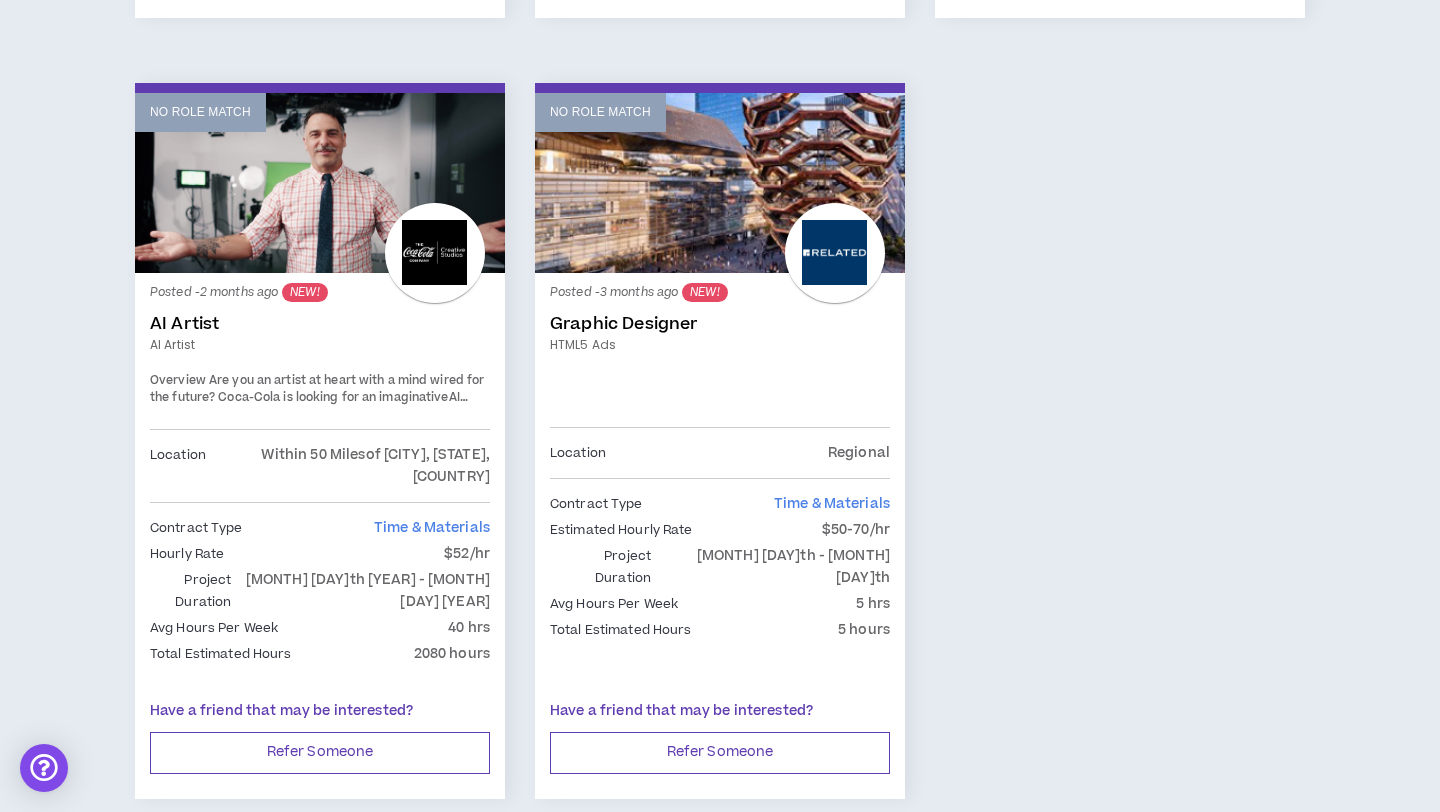 click on "No Role Match Posted -  2 months ago NEW! AI Artist AI Artist Overview
Are you an artist at heart with a mind wired for the future? Coca-Cola is looking for an imaginative  AI Artist  to help push the boundaries of what creative production can be. As part of our Creative Studios rapid test-and-learn incubator, you’ll experiment with cutting-edge generative AI tools, elevate creative quality, and help reimagine how we bring brand stories to life at scale.
You will collaborate closely with strategic agency partners, creative leads, and the AI Project Manager to rapidly test, prototype, and integrate new creative workflows using AI.
Skills
Qualifications:
Expertise in current and upcoming AI creative tools(e.g., Midjourney, DALL-E, Stable Diffusion, Sora, Veo2, Runway,      Firefly, etc.). Strong background in design,  digital art, animation, or visual storytelling. Curiosity and passion for experimentation and emerging technologies. Strong communication skills and a collaborative spirit." at bounding box center (720, 453) 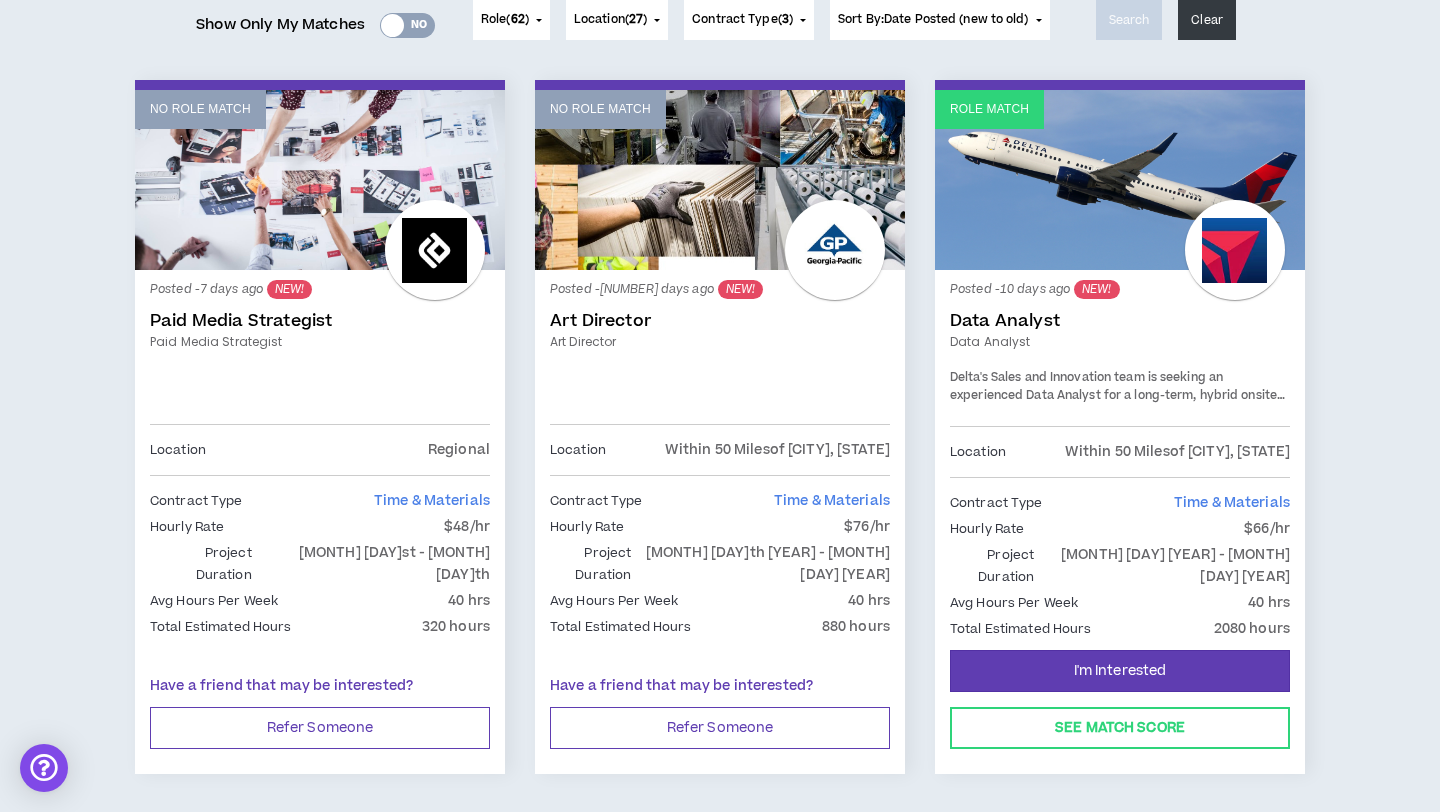 scroll, scrollTop: 0, scrollLeft: 0, axis: both 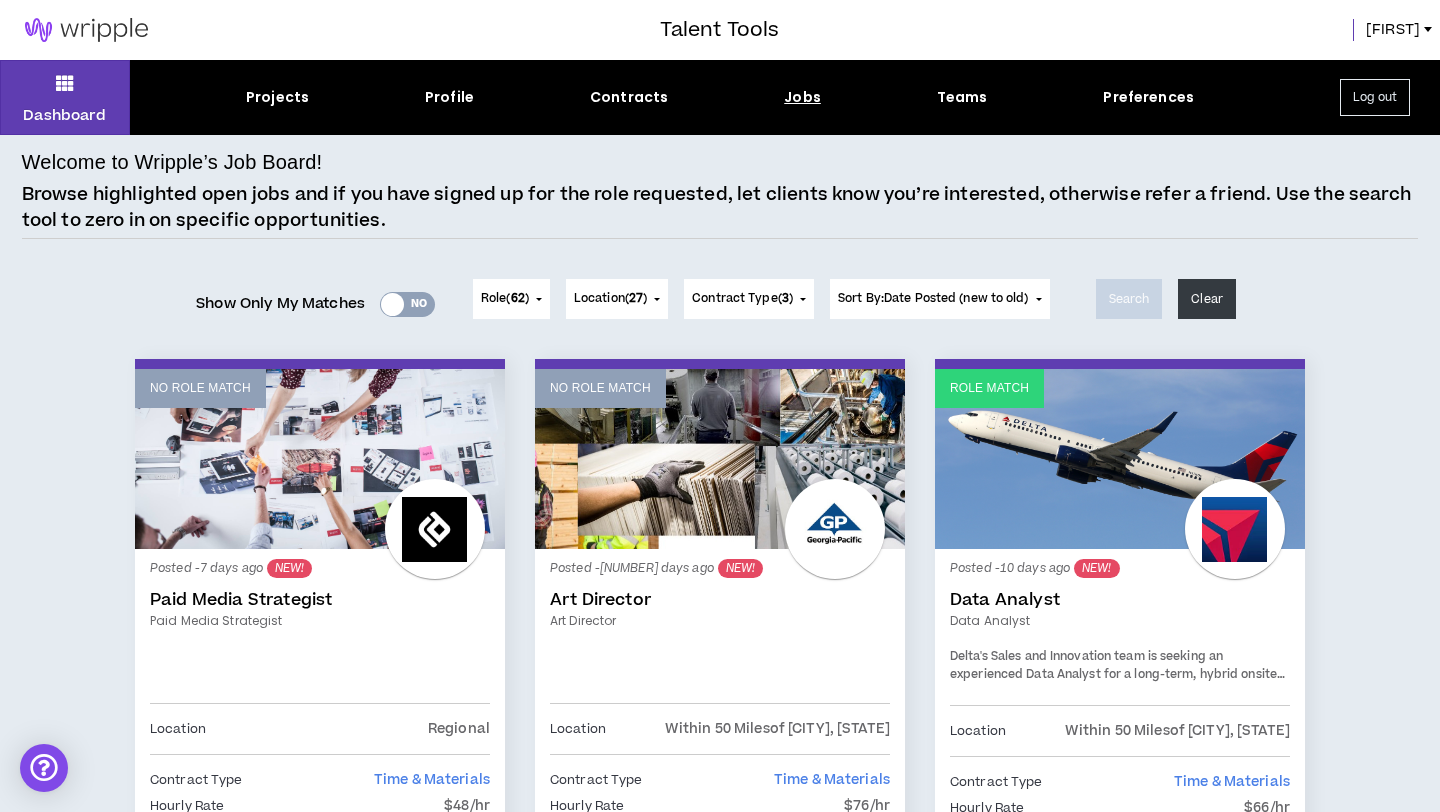 click on "Role  ( 62 )" at bounding box center [511, 299] 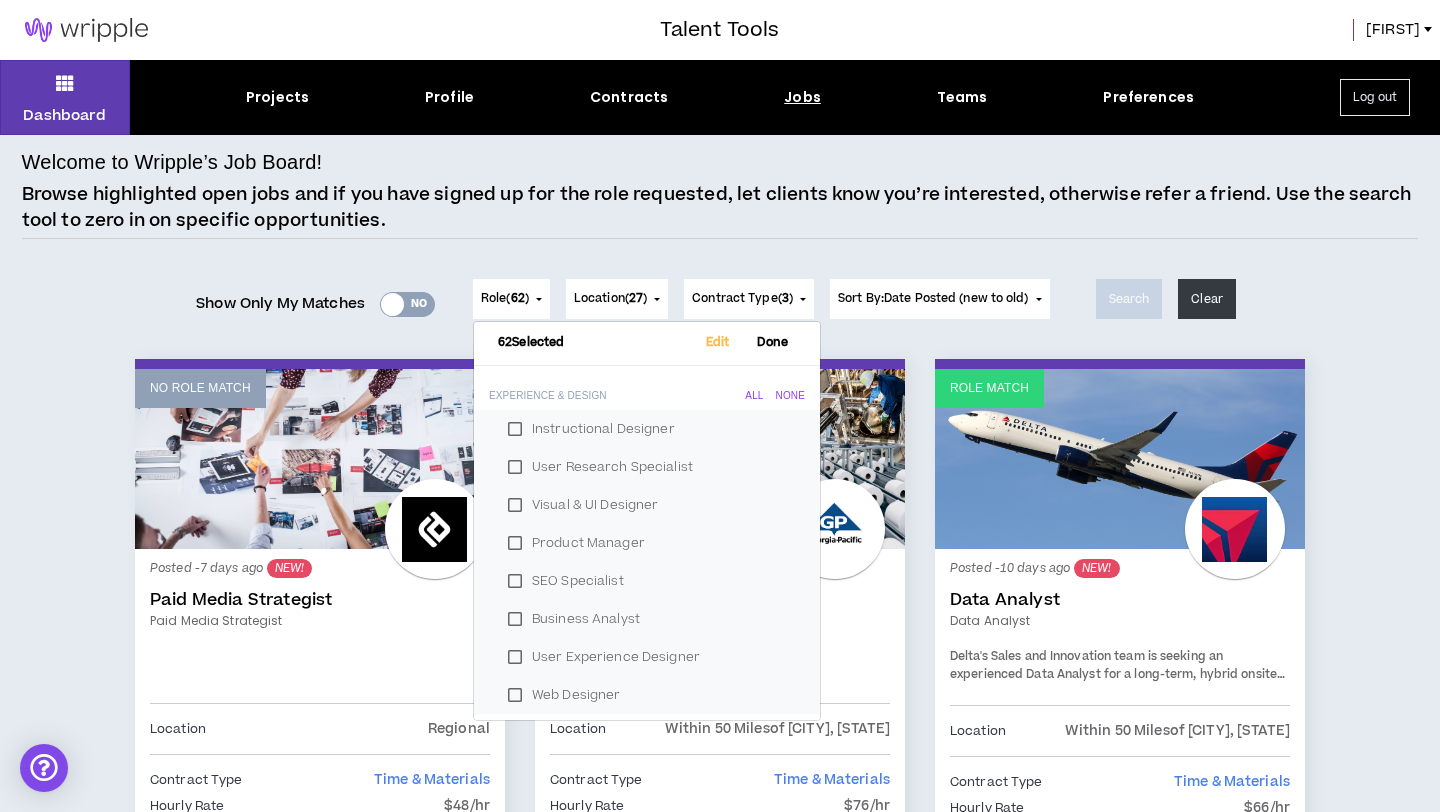 scroll, scrollTop: 0, scrollLeft: 0, axis: both 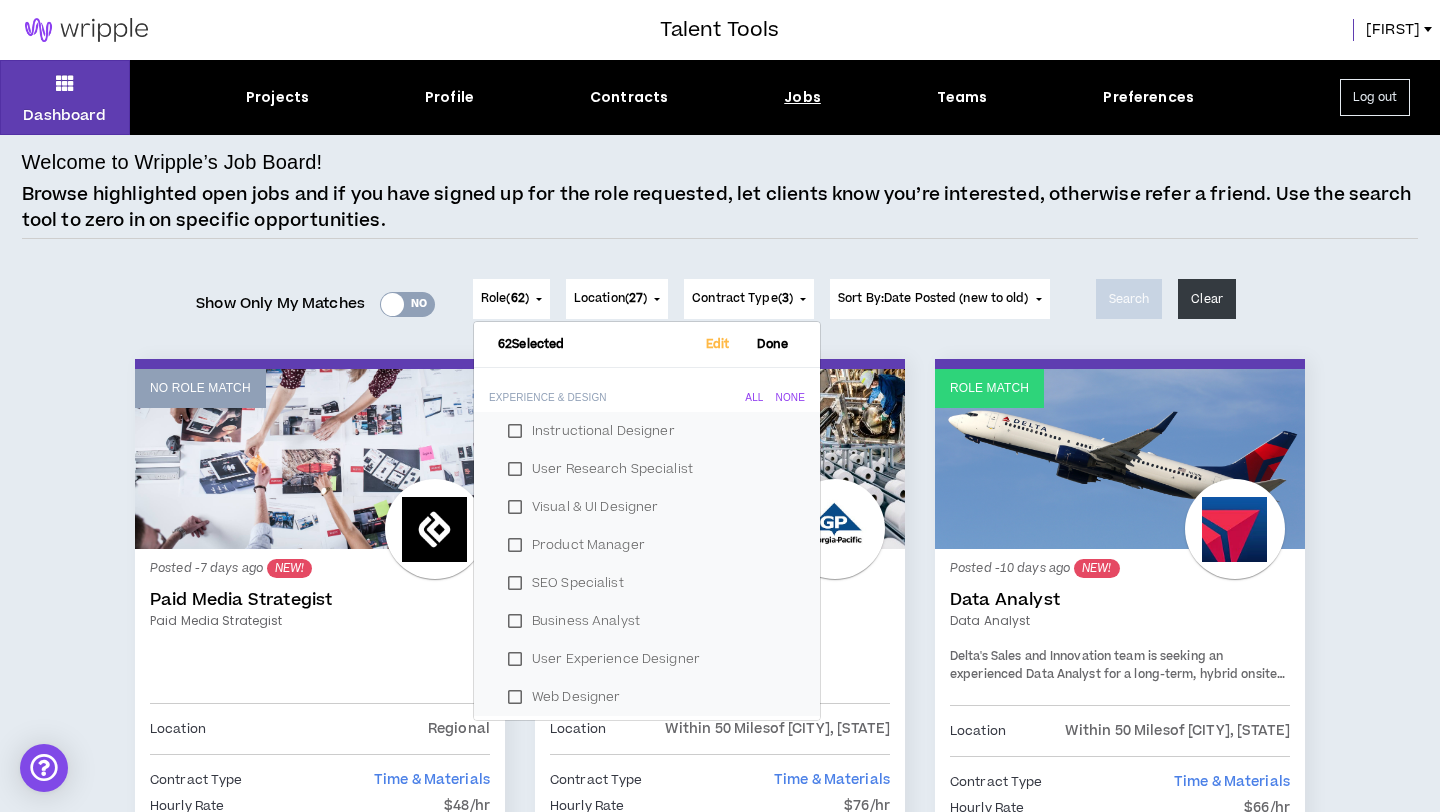 click on "Browse highlighted open jobs and if you have signed up for the role requested, let clients know you’re interested, otherwise refer a friend. Use the search tool to zero in on specific opportunities." at bounding box center [720, 207] 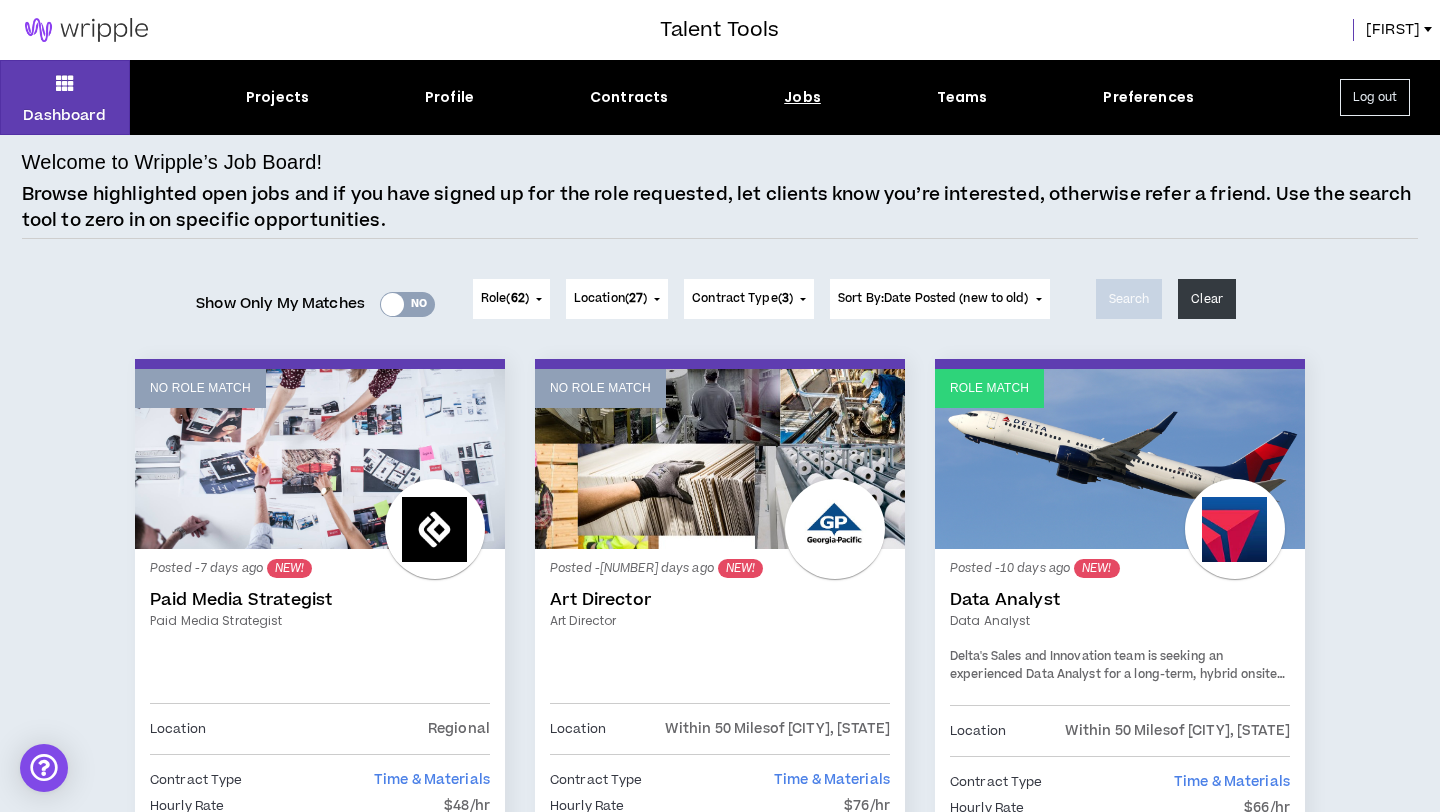 click on "Location  ( 27 )" at bounding box center [617, 299] 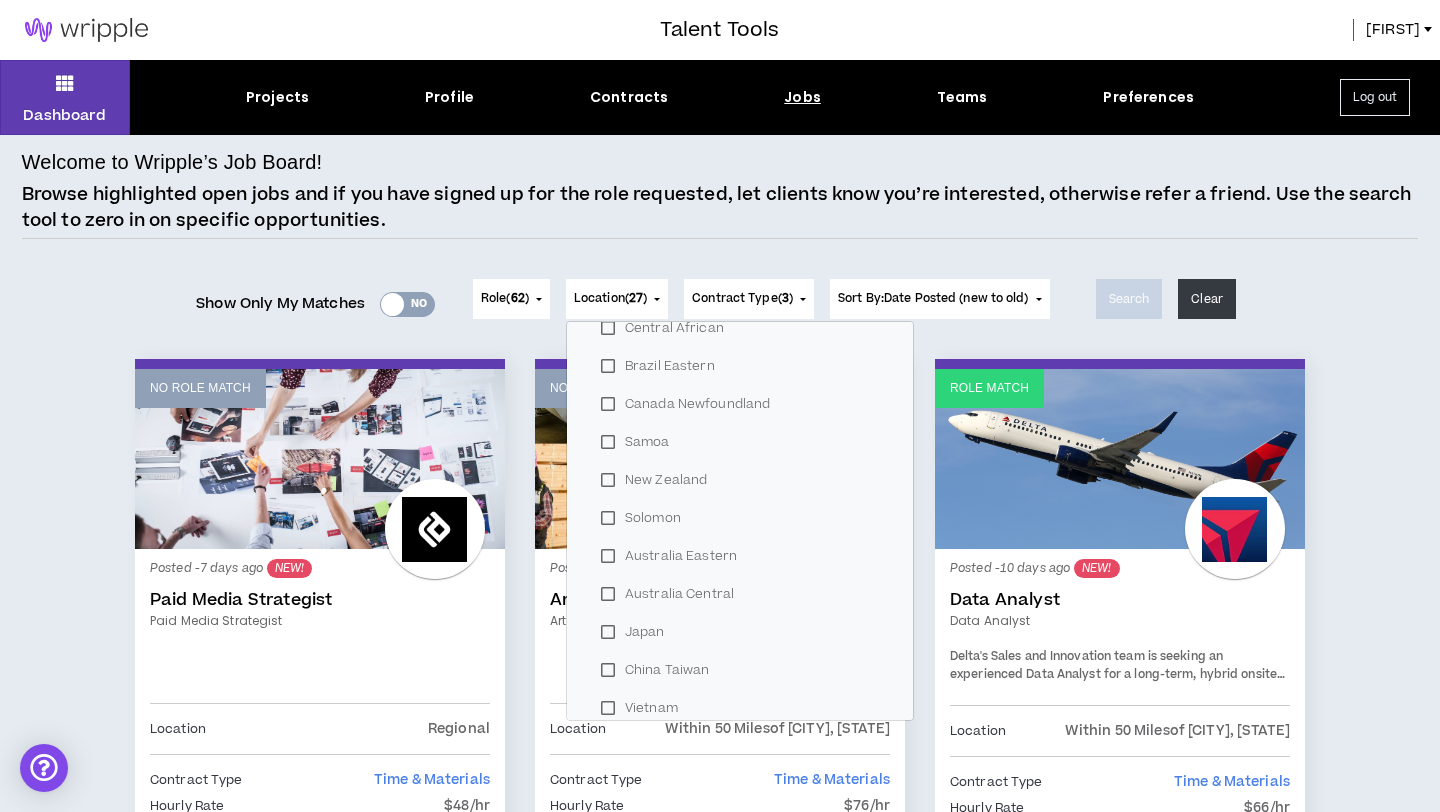scroll, scrollTop: 412, scrollLeft: 0, axis: vertical 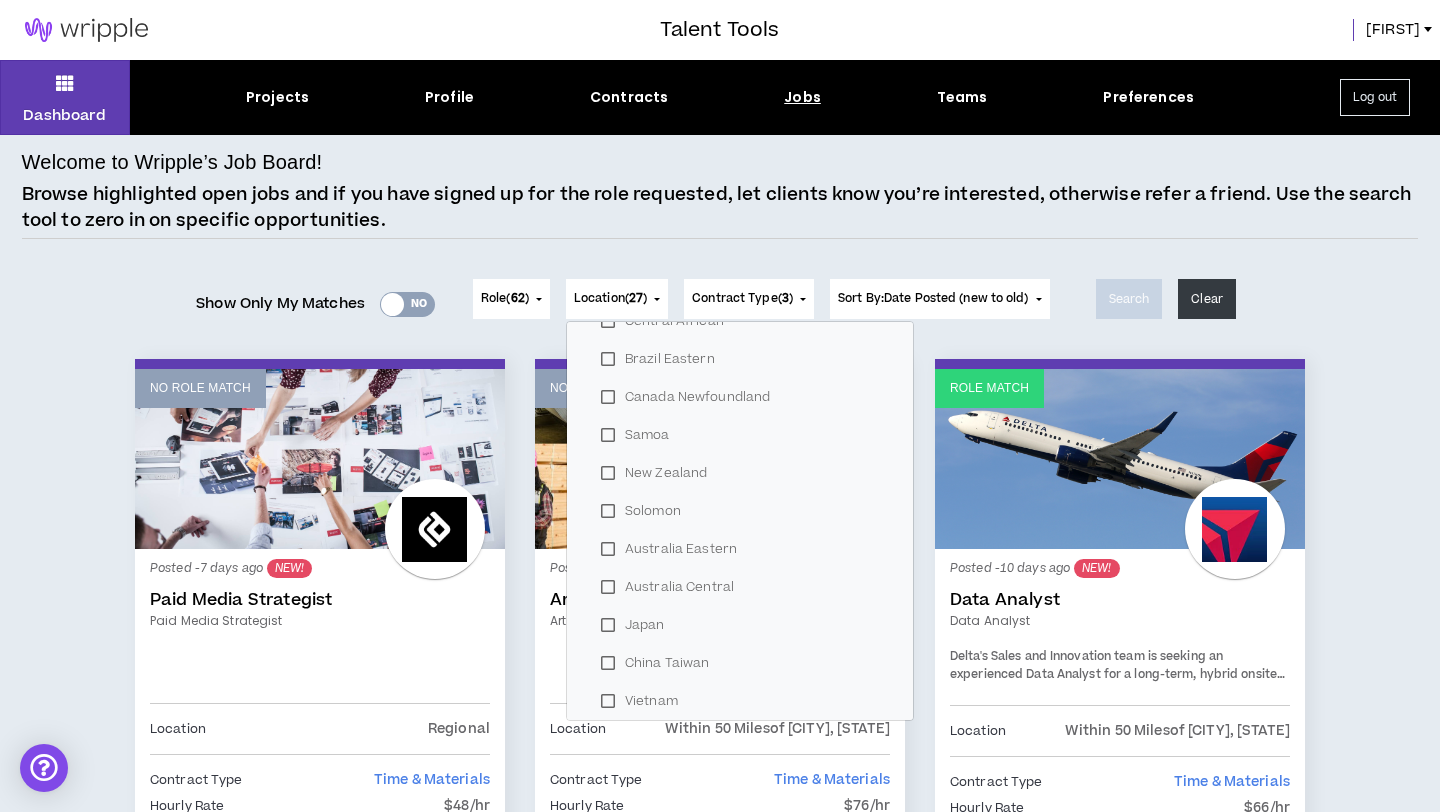 click on "Location  ( 27 )" at bounding box center [610, 299] 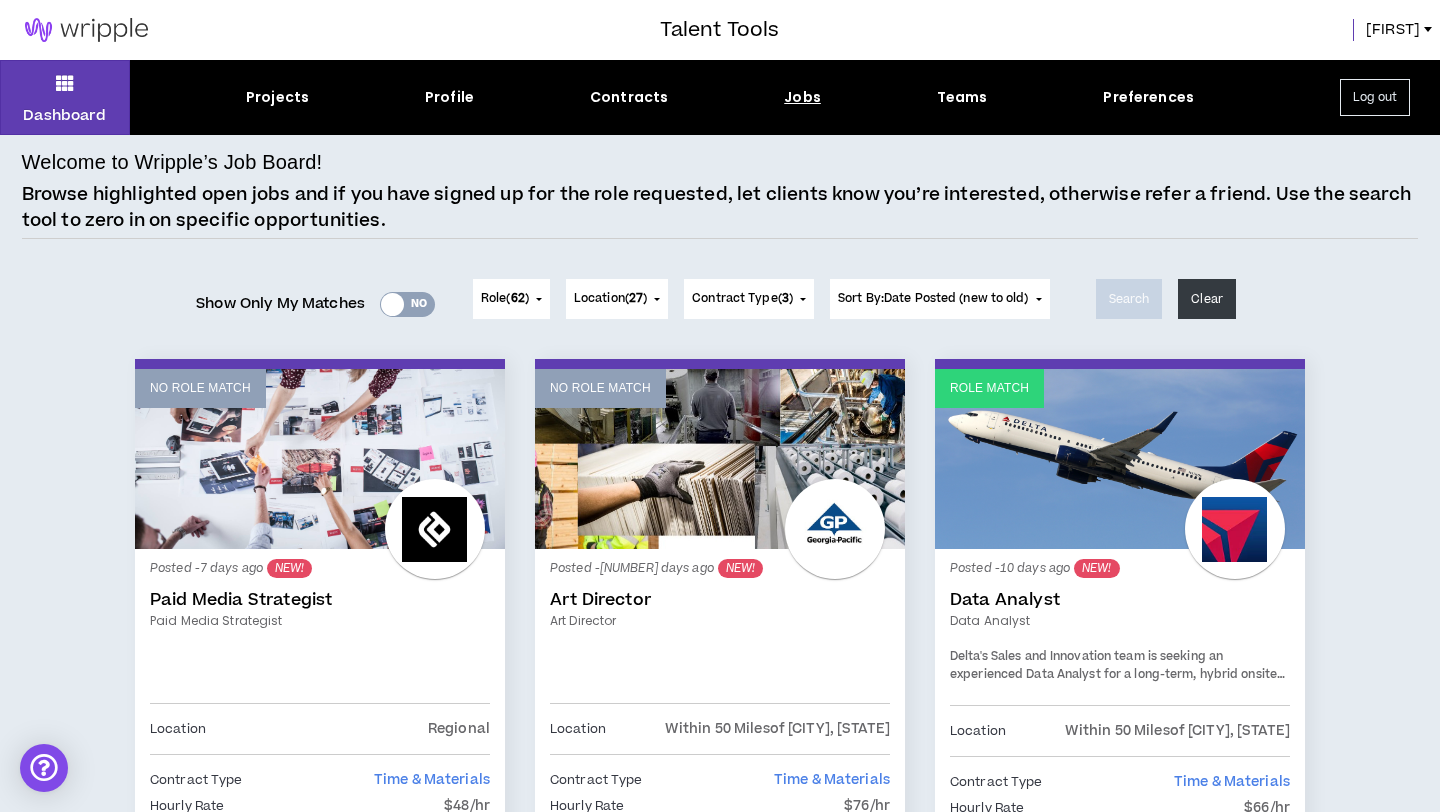 click on "Browse highlighted open jobs and if you have signed up for the role requested, let clients know you’re interested, otherwise refer a friend. Use the search tool to zero in on specific opportunities." at bounding box center [720, 207] 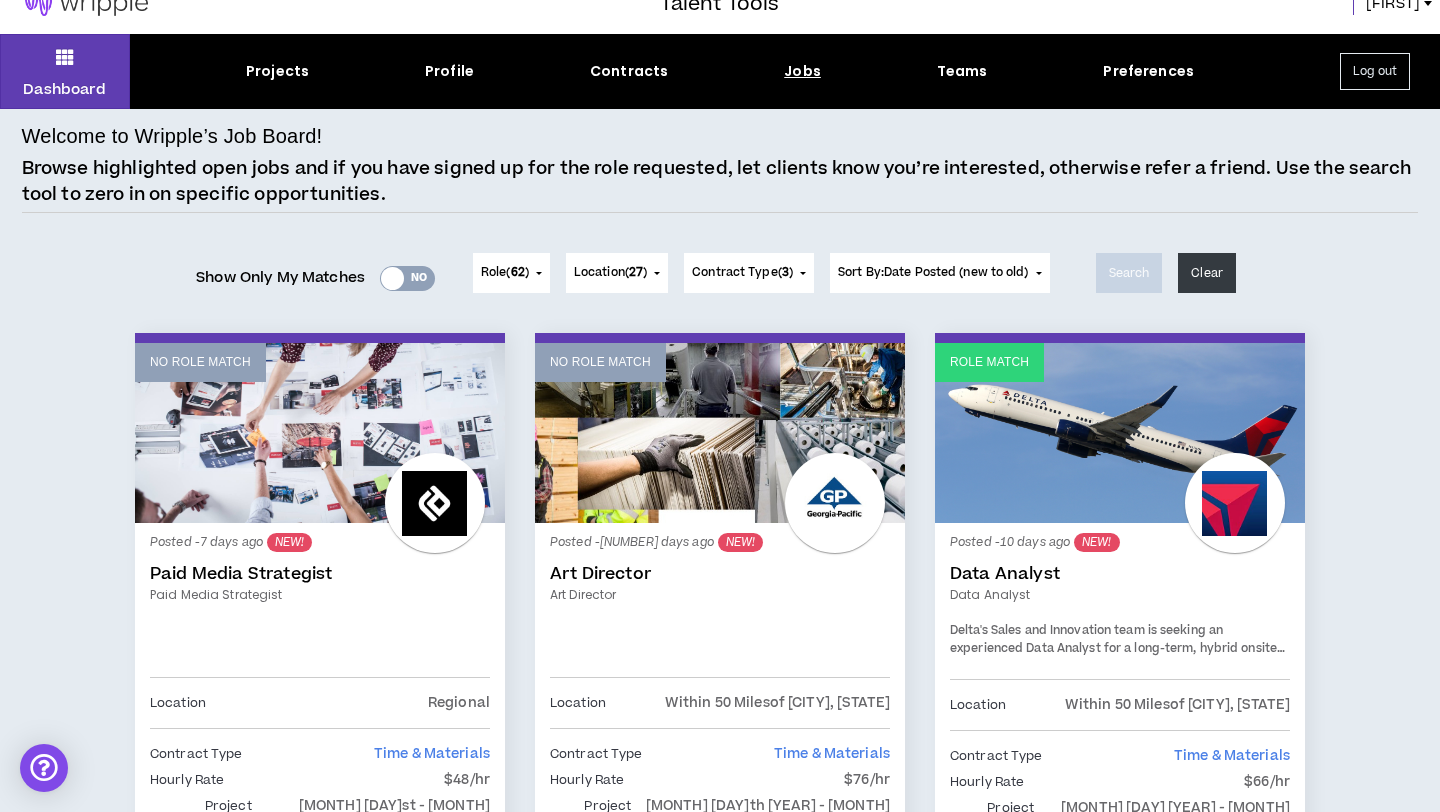 scroll, scrollTop: 0, scrollLeft: 0, axis: both 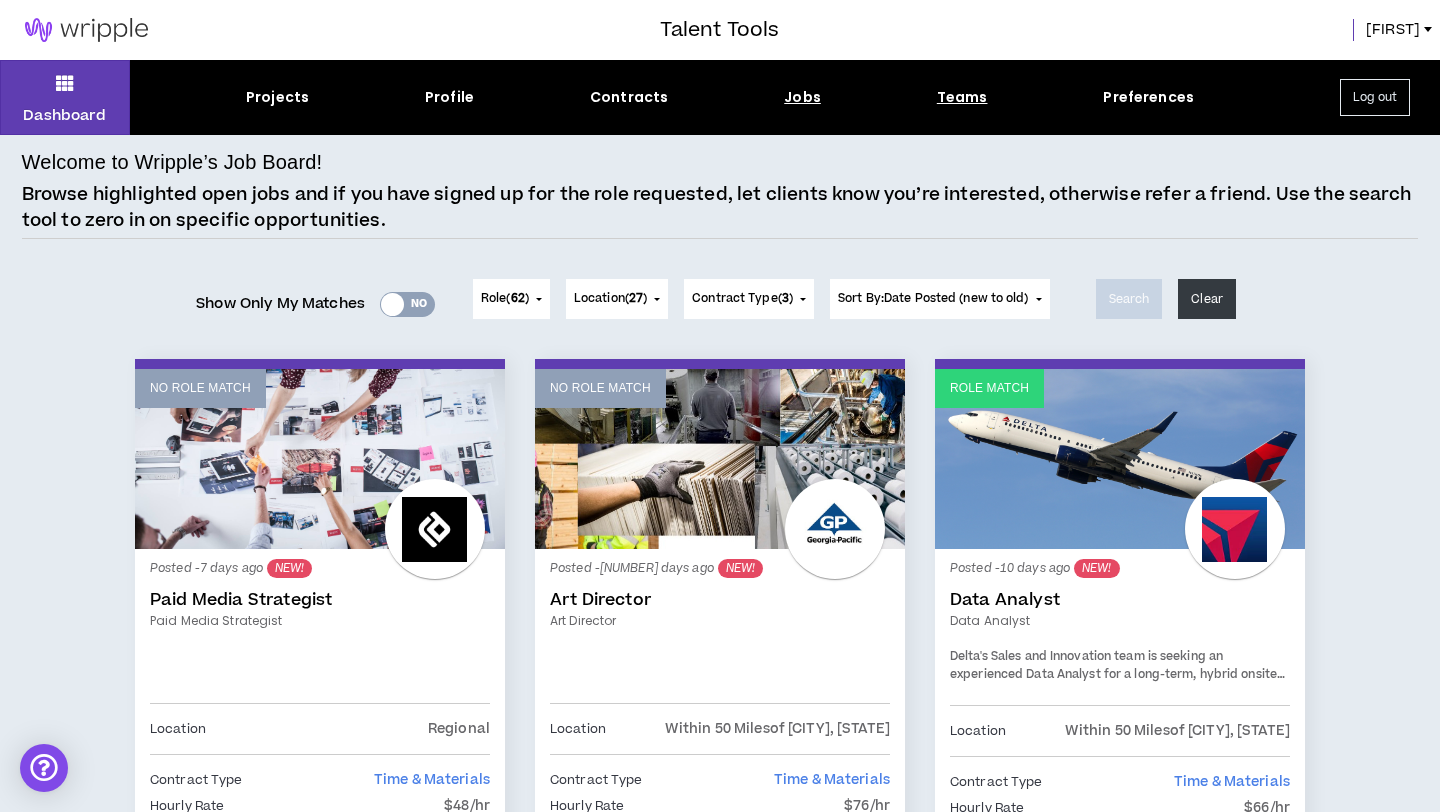 click on "Teams" at bounding box center (962, 97) 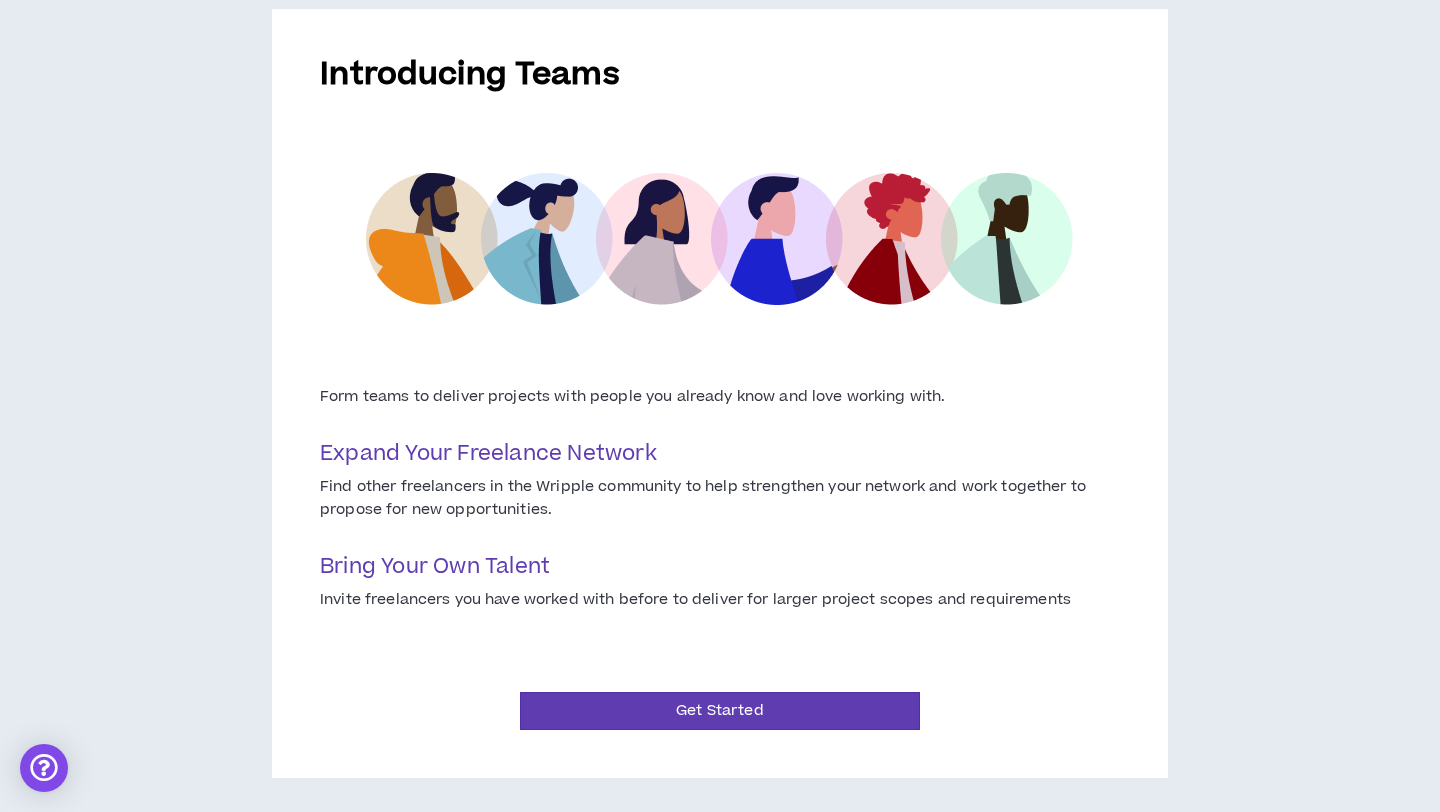 scroll, scrollTop: 171, scrollLeft: 0, axis: vertical 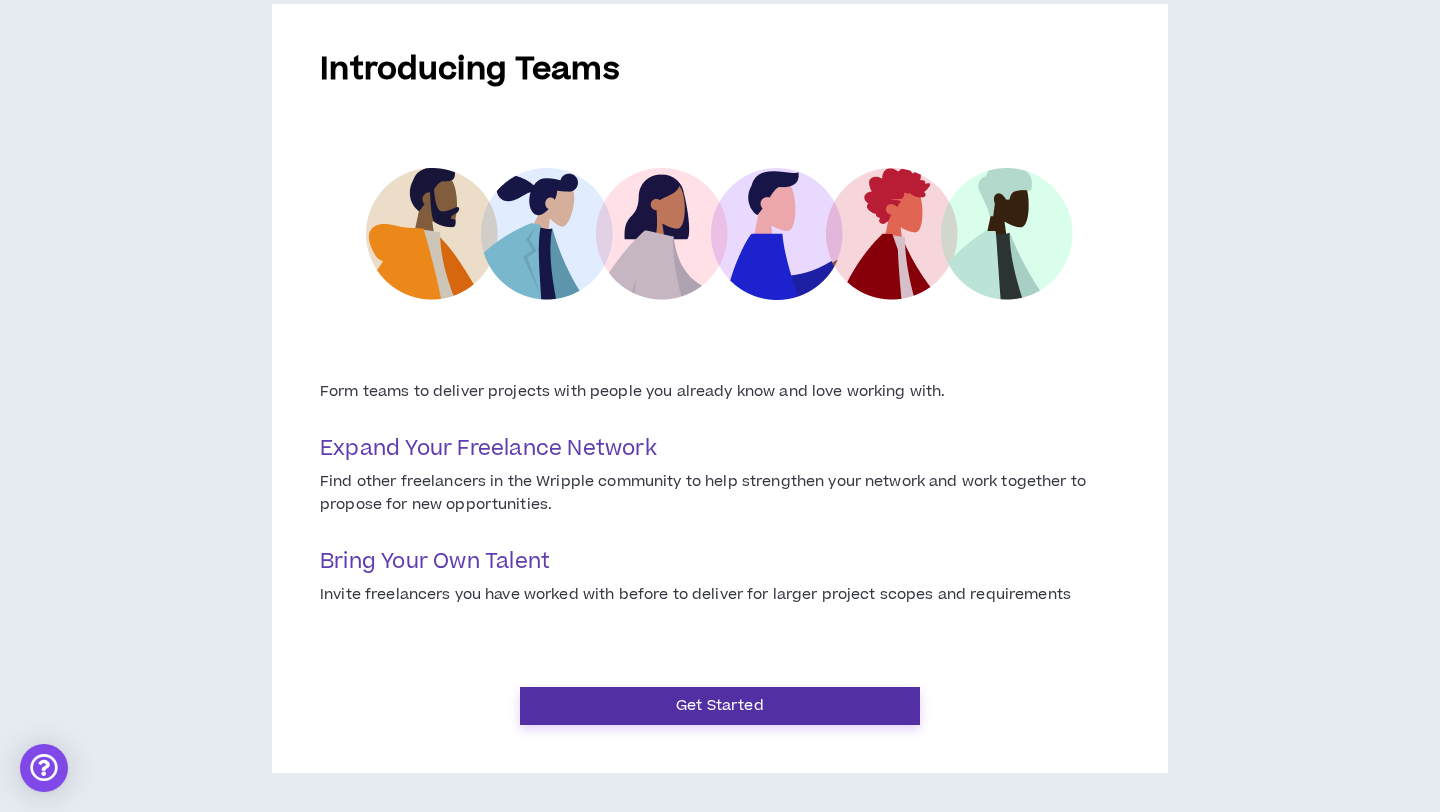 click on "Get Started" at bounding box center [720, 706] 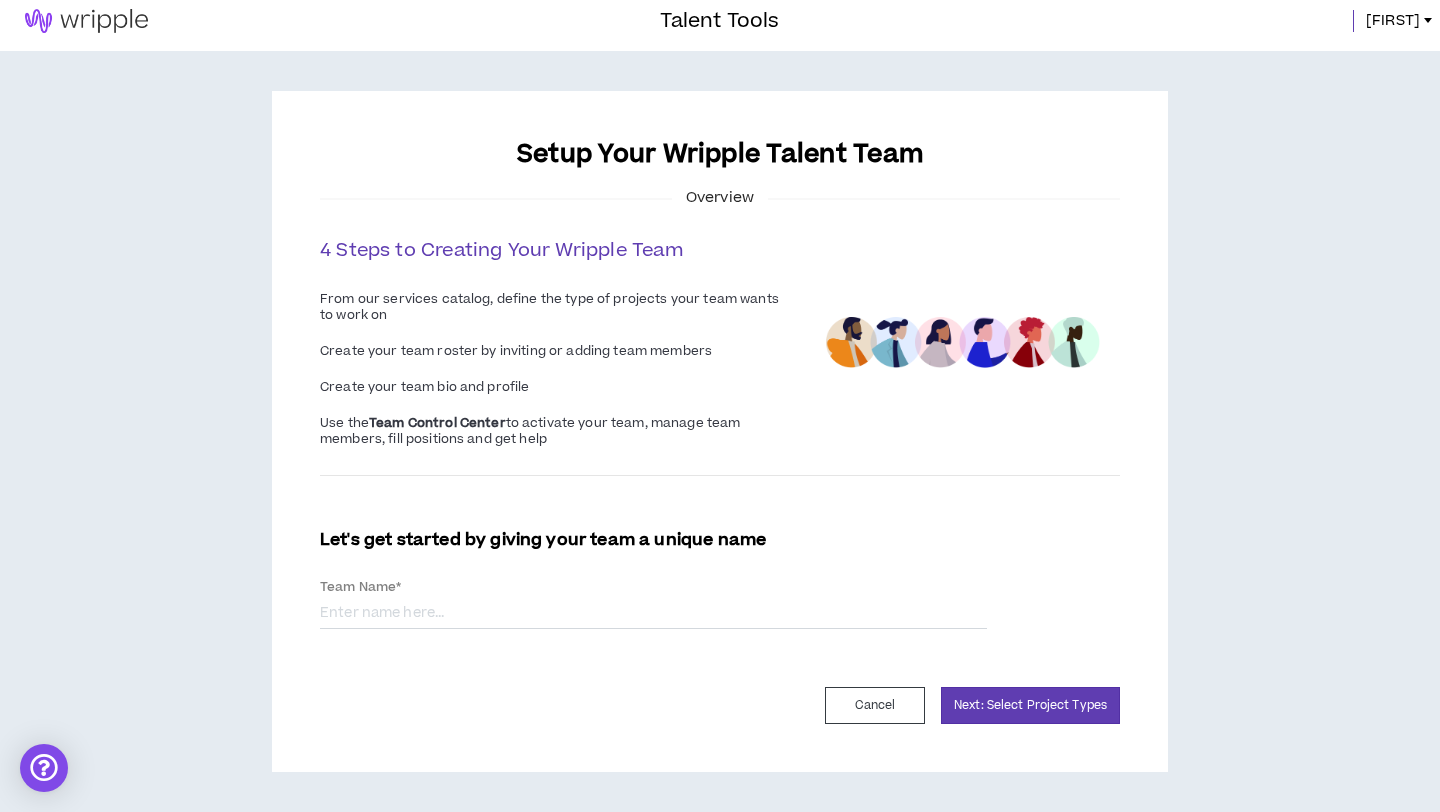 scroll, scrollTop: 0, scrollLeft: 0, axis: both 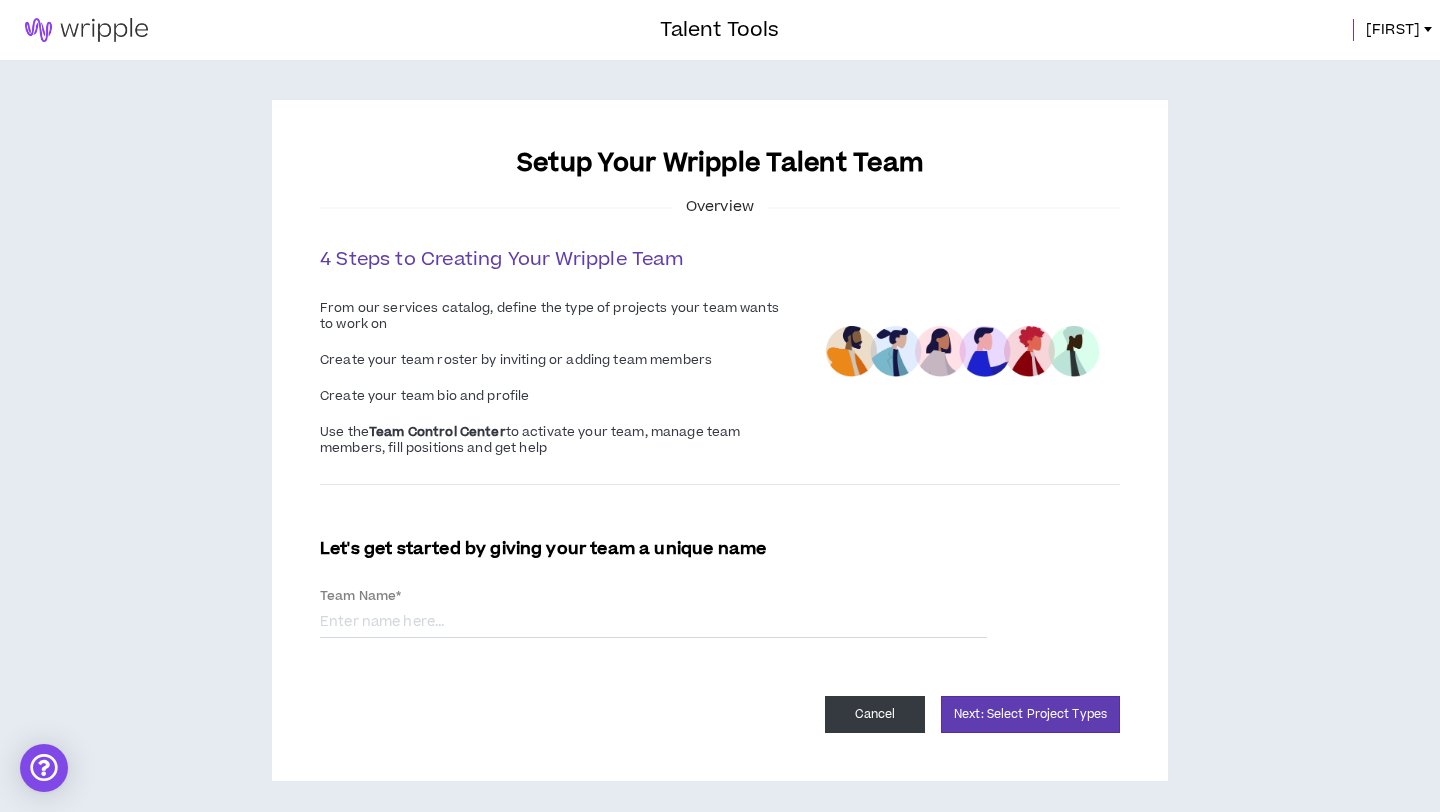 click on "Cancel" at bounding box center (875, 714) 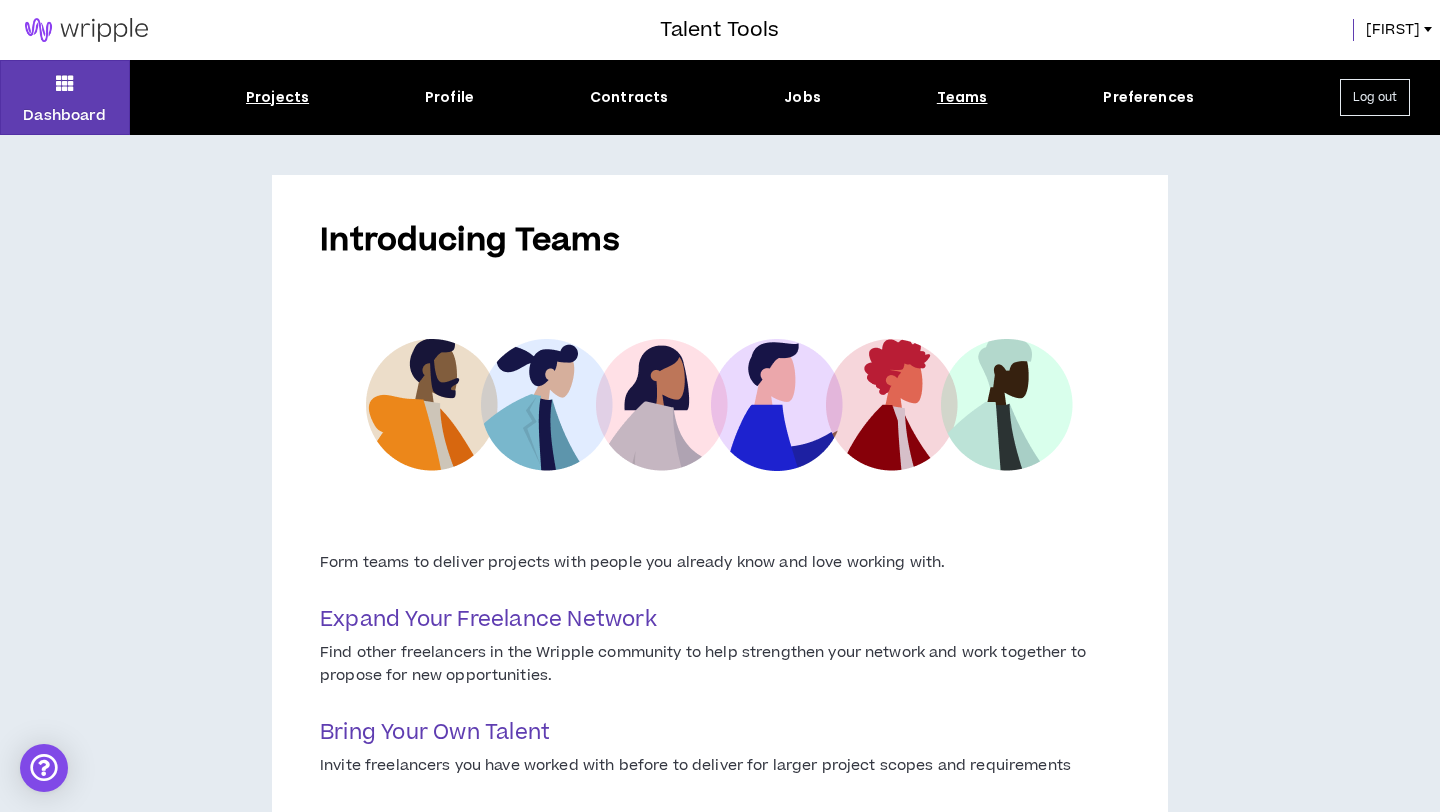click on "Projects" at bounding box center (277, 97) 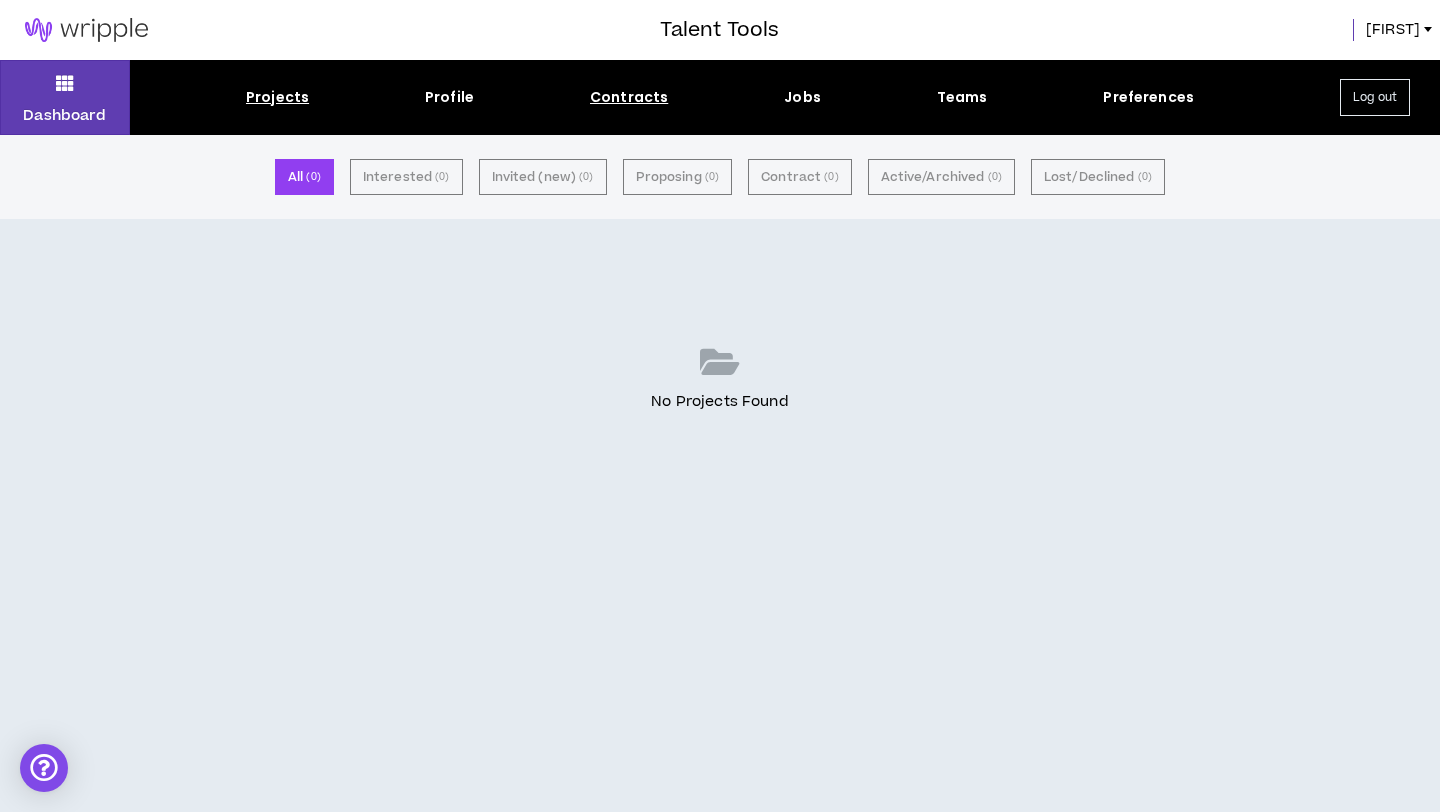 click on "Contracts" at bounding box center [629, 97] 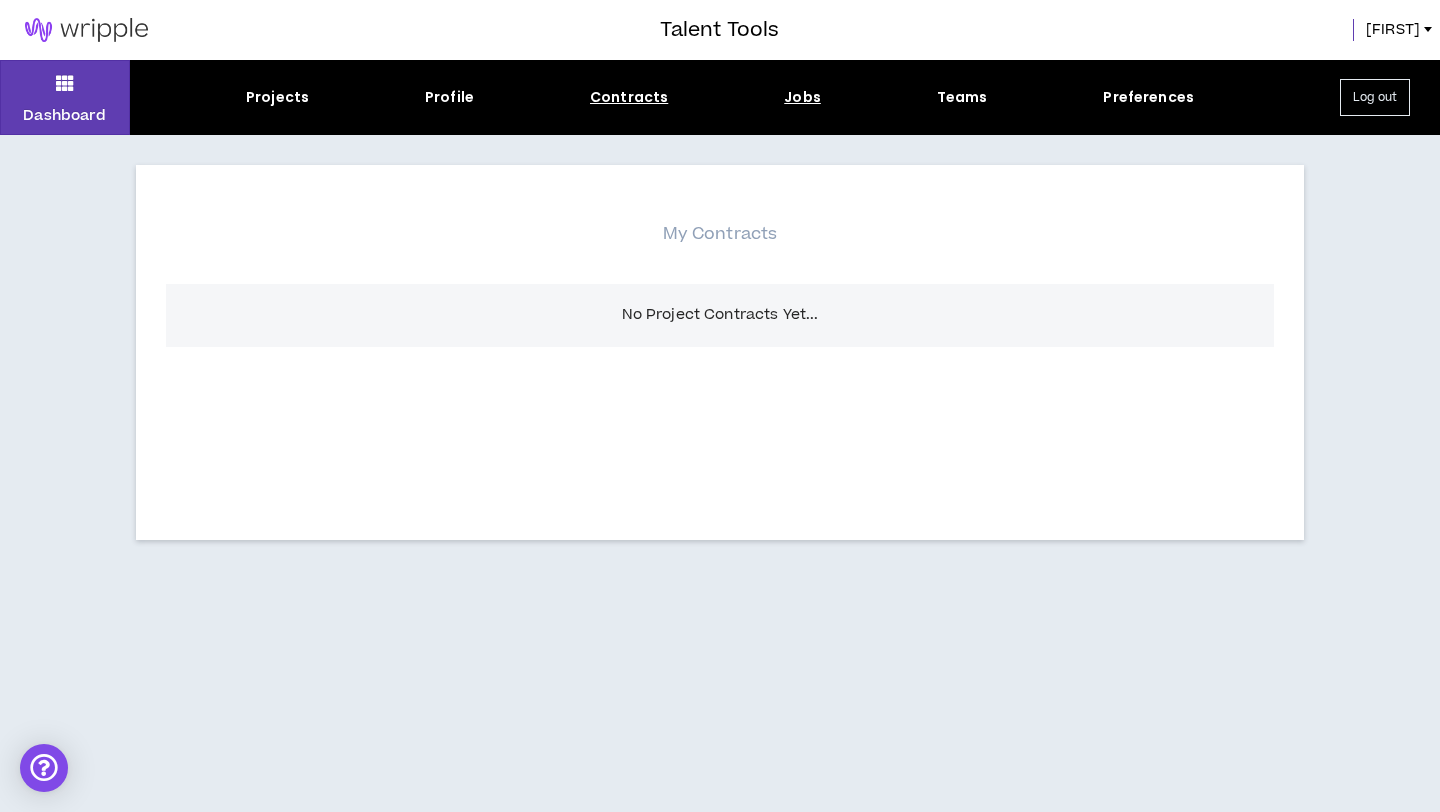 click on "Jobs" at bounding box center (802, 97) 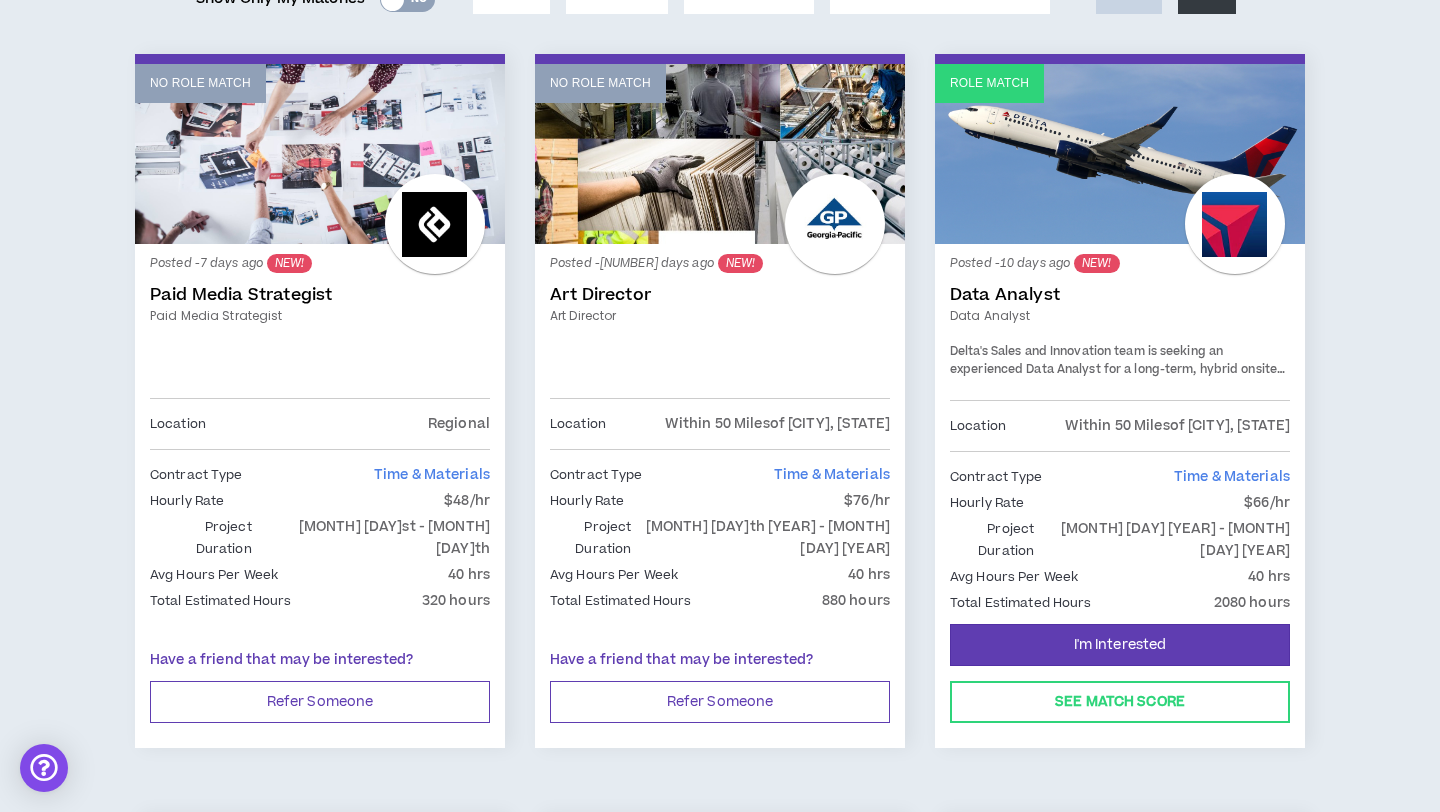 scroll, scrollTop: 307, scrollLeft: 0, axis: vertical 